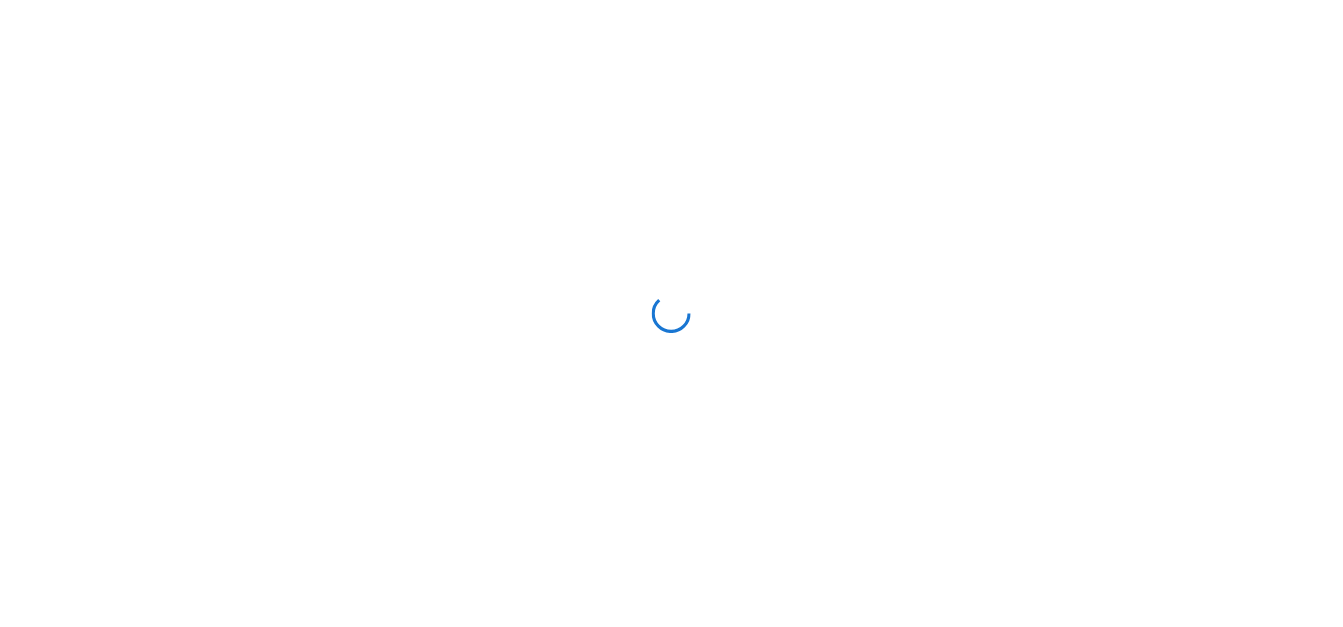 scroll, scrollTop: 0, scrollLeft: 0, axis: both 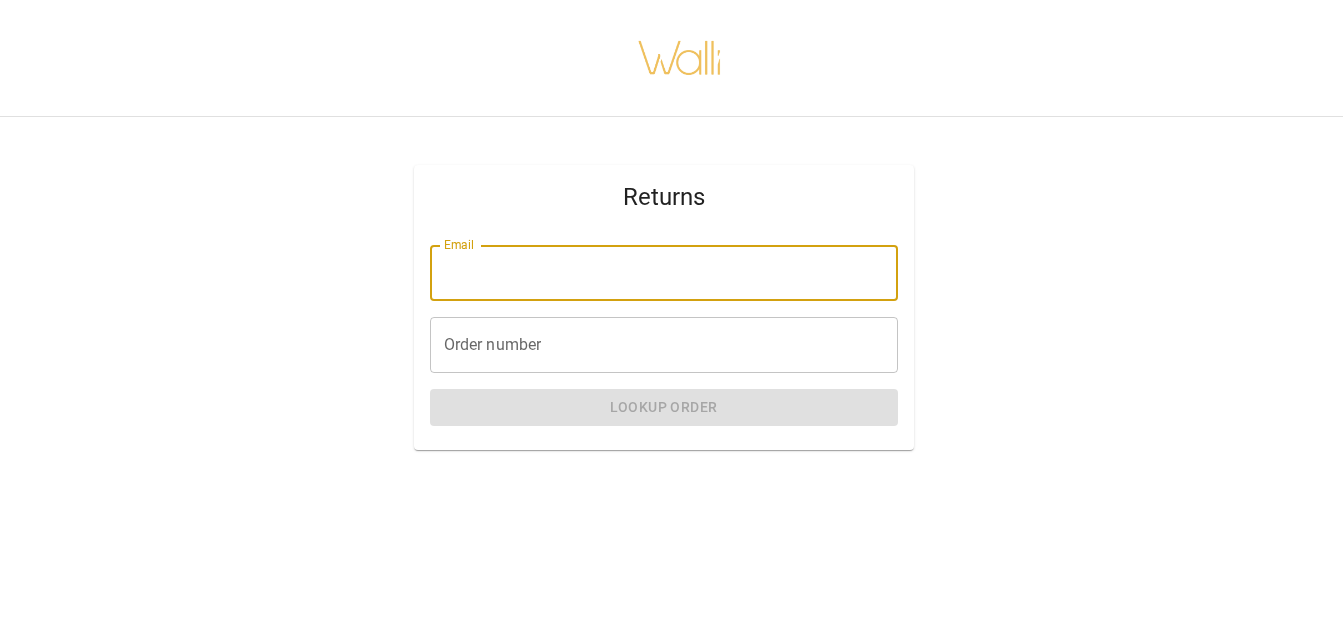 click on "Email" at bounding box center [664, 273] 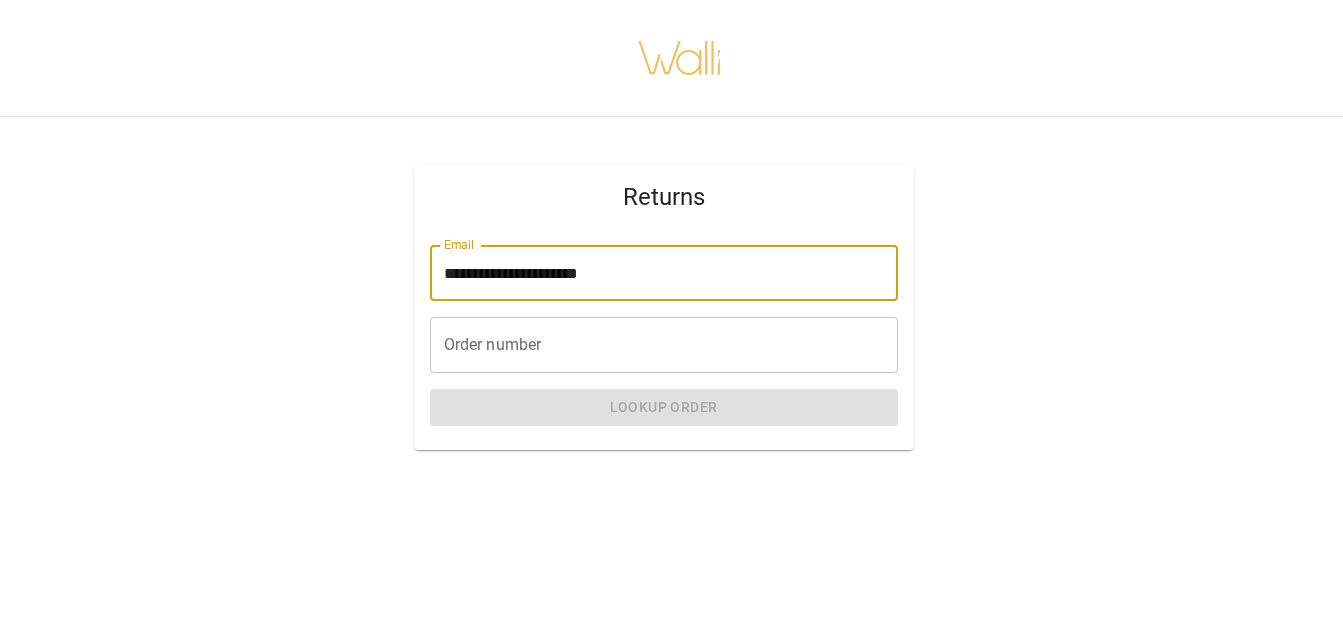 click on "Order number" at bounding box center (664, 345) 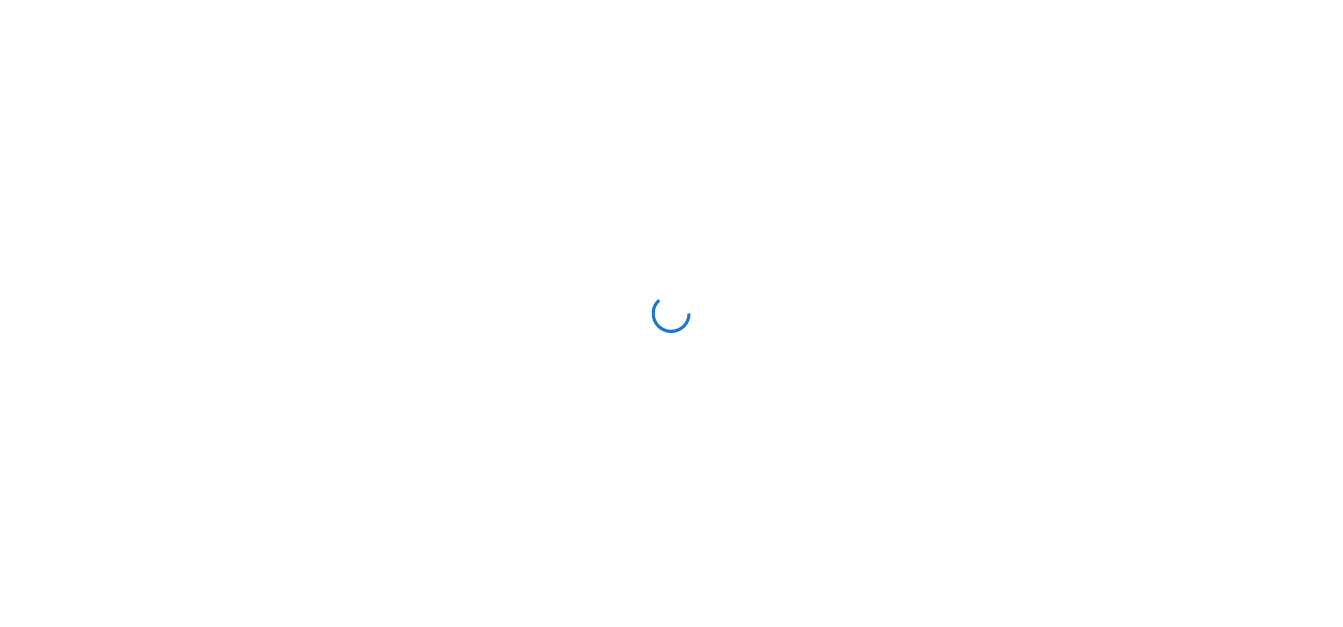 scroll, scrollTop: 0, scrollLeft: 0, axis: both 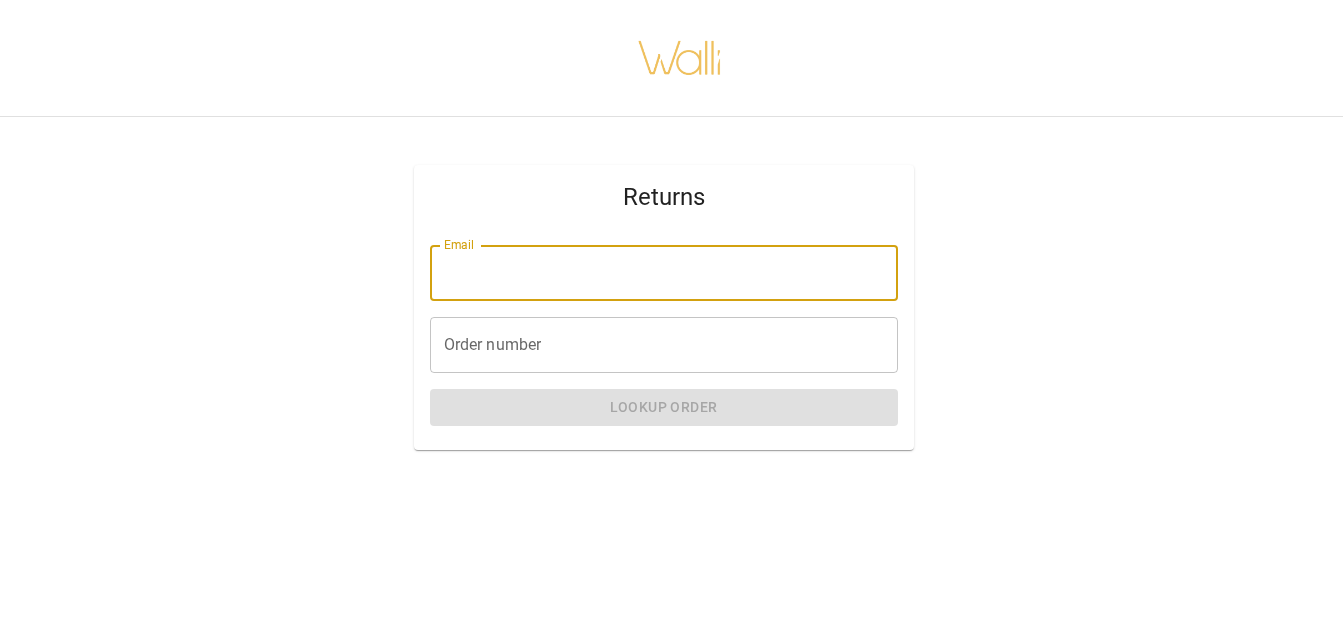 click on "Email" at bounding box center (664, 273) 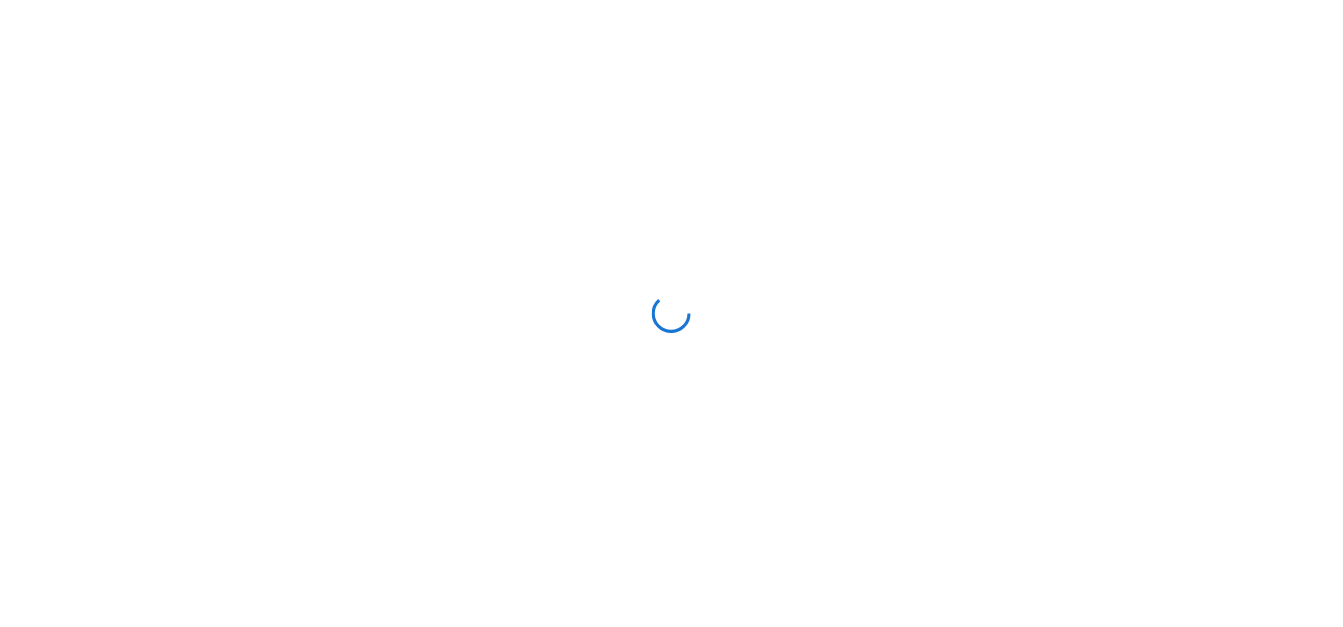 scroll, scrollTop: 0, scrollLeft: 0, axis: both 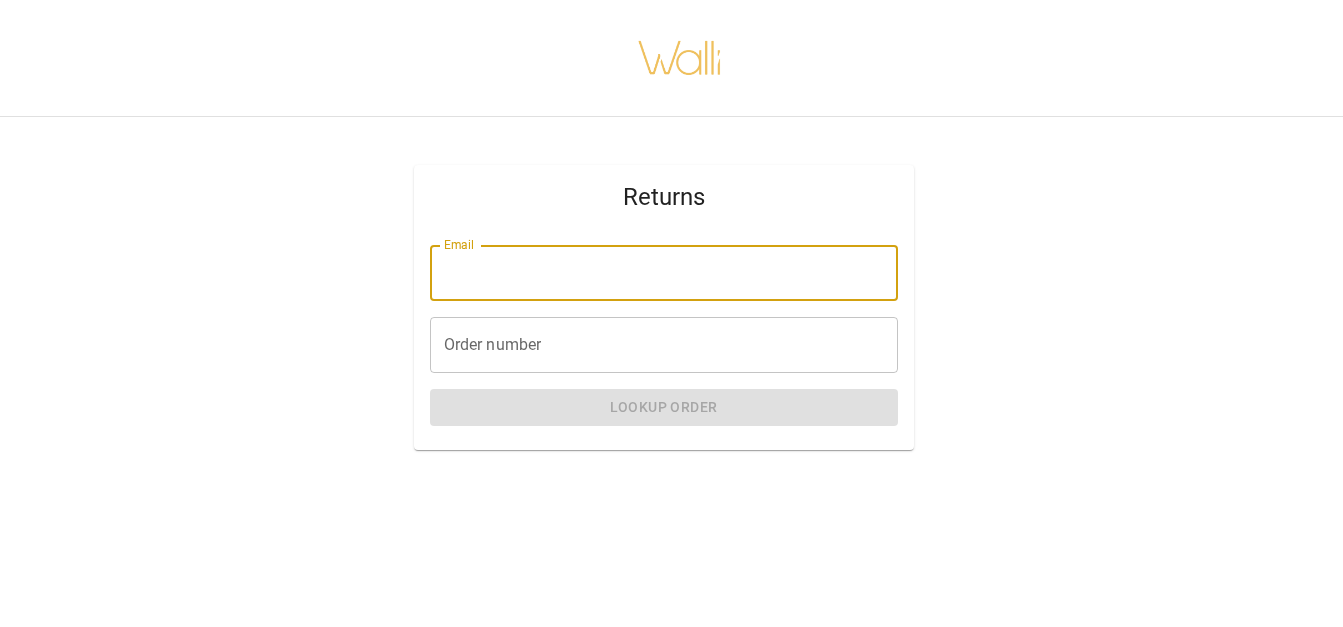 click on "Email" at bounding box center (664, 273) 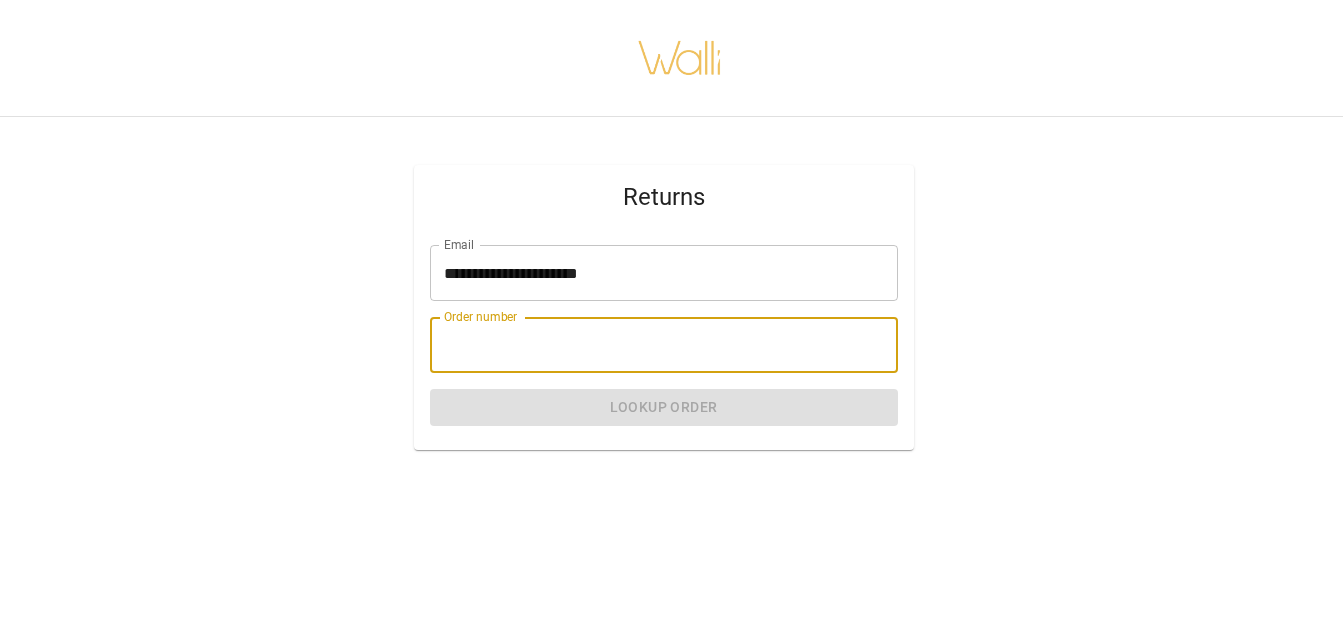click on "Order number" at bounding box center [664, 345] 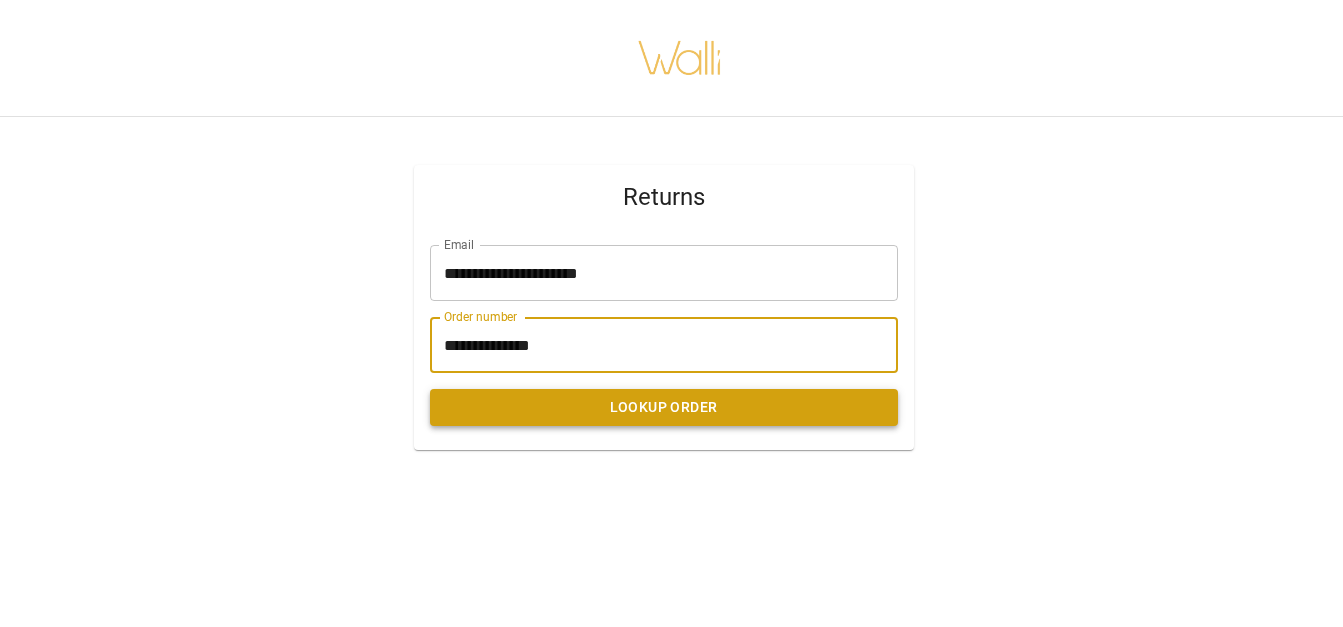 click on "Lookup Order" at bounding box center [664, 407] 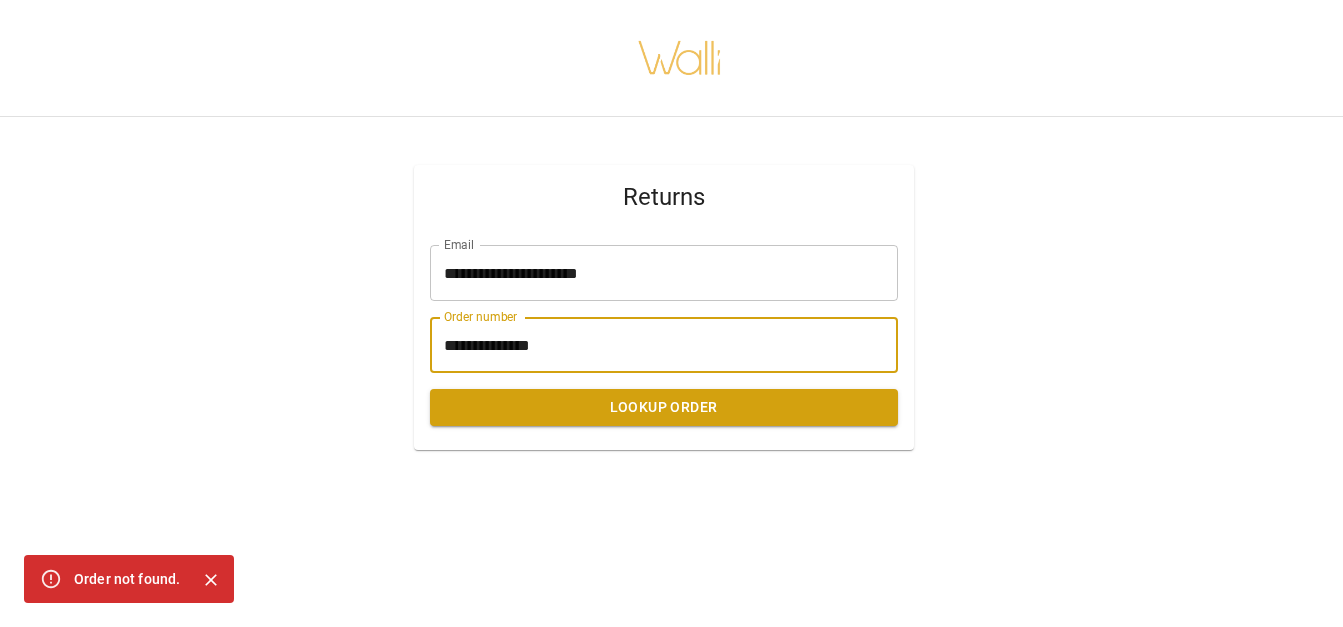 drag, startPoint x: 578, startPoint y: 347, endPoint x: 439, endPoint y: 354, distance: 139.17615 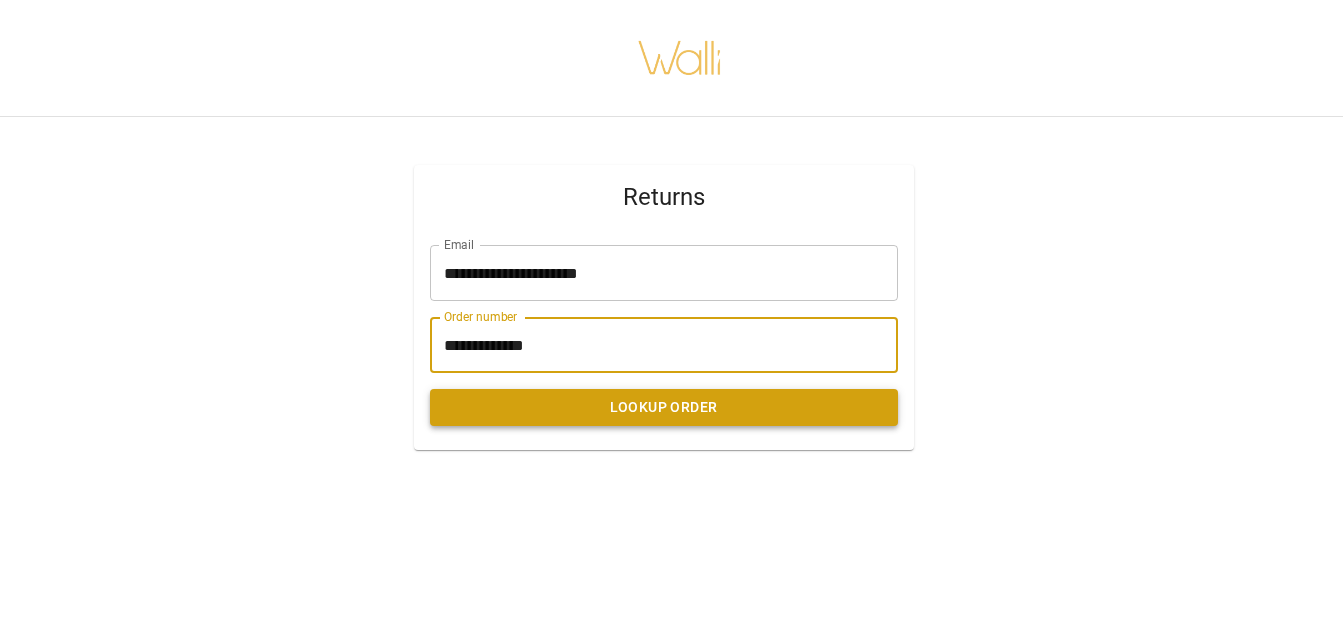 type on "[EMAIL]" 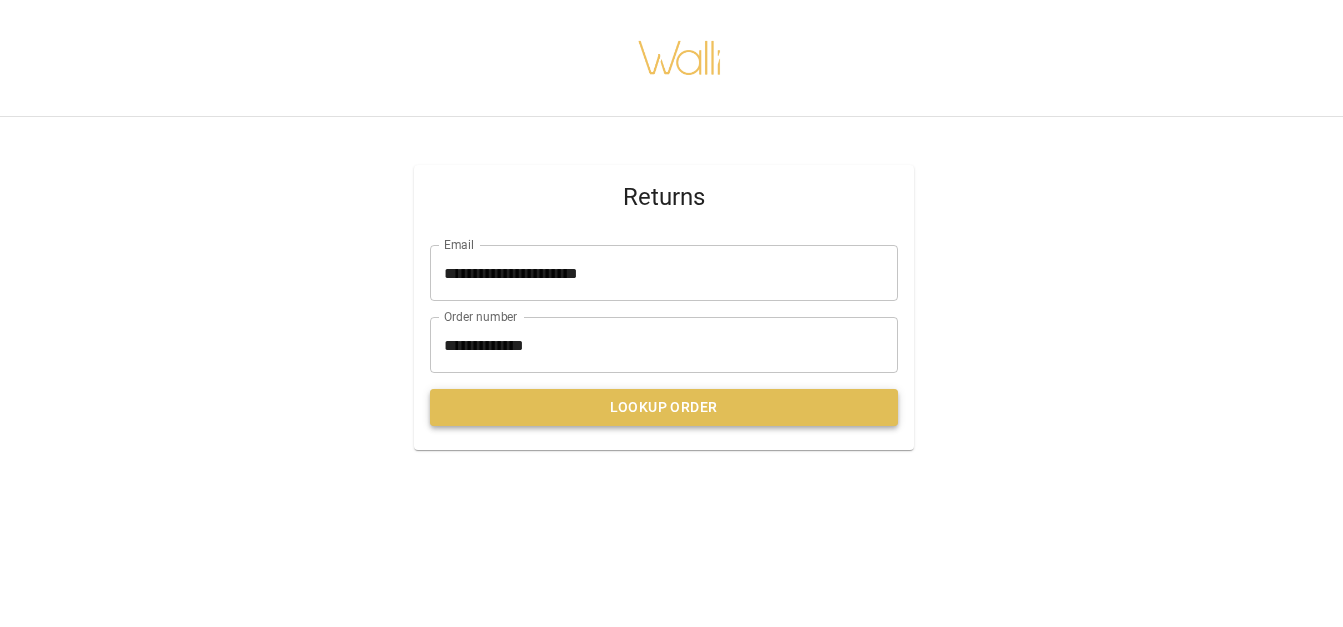 click on "Lookup Order" at bounding box center [664, 407] 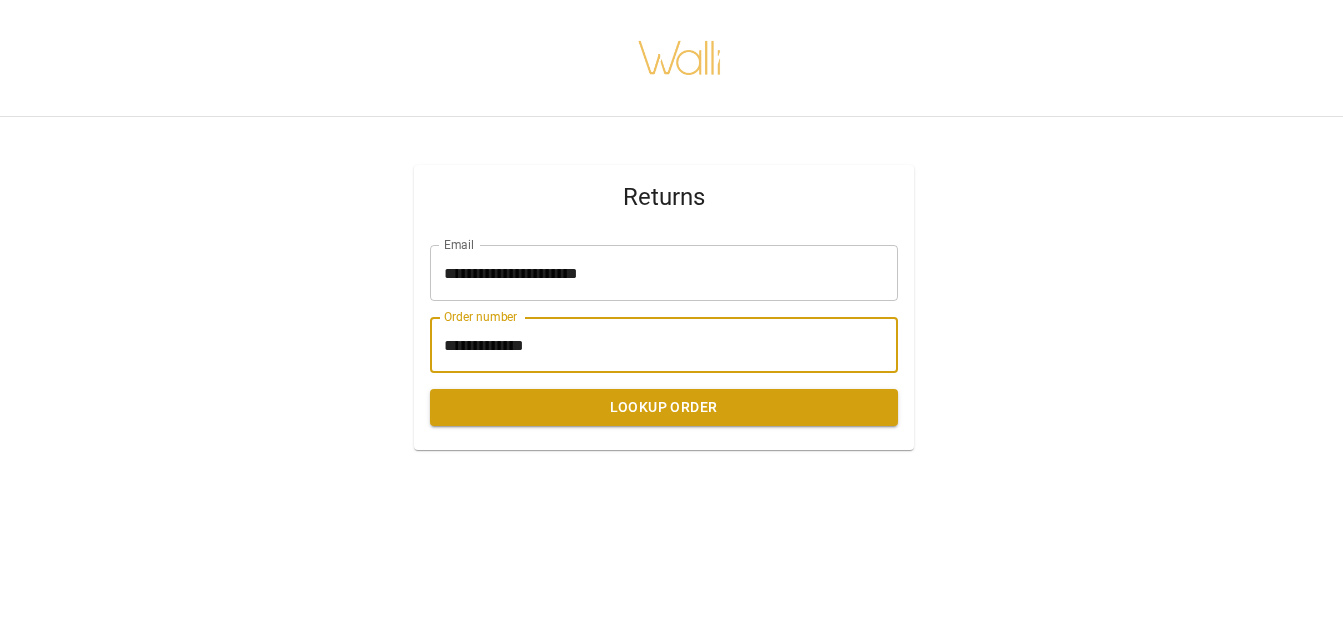 drag, startPoint x: 573, startPoint y: 345, endPoint x: 425, endPoint y: 347, distance: 148.01352 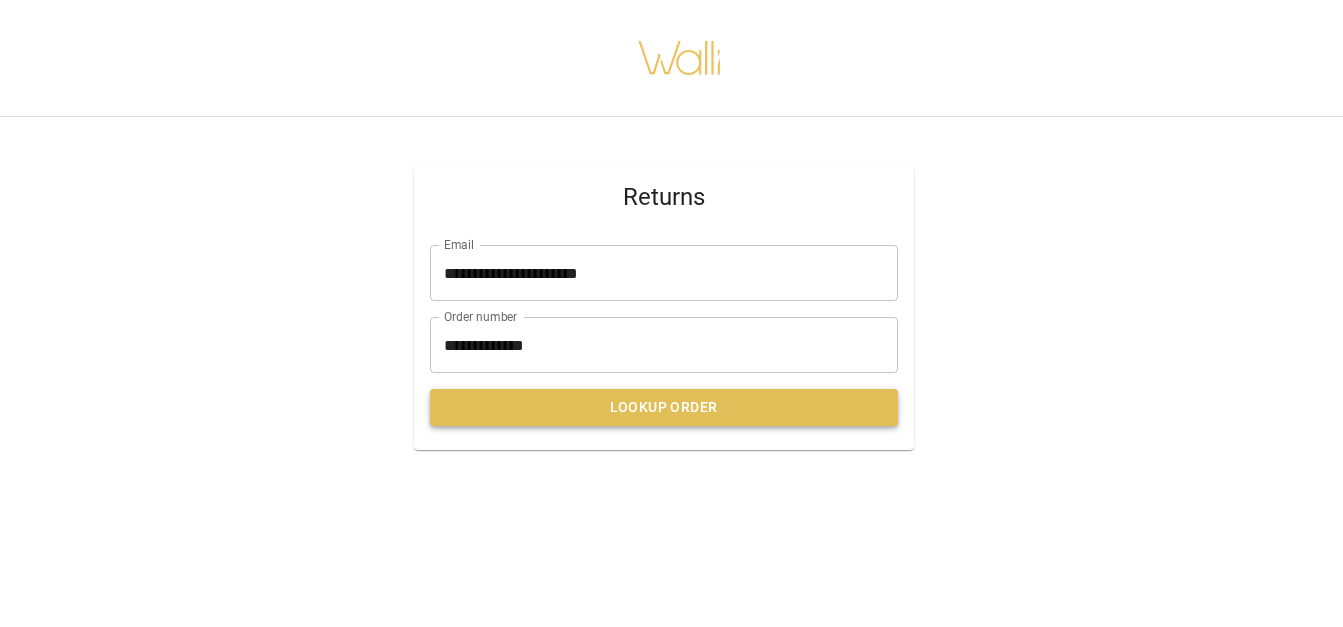 click on "Lookup Order" at bounding box center [664, 407] 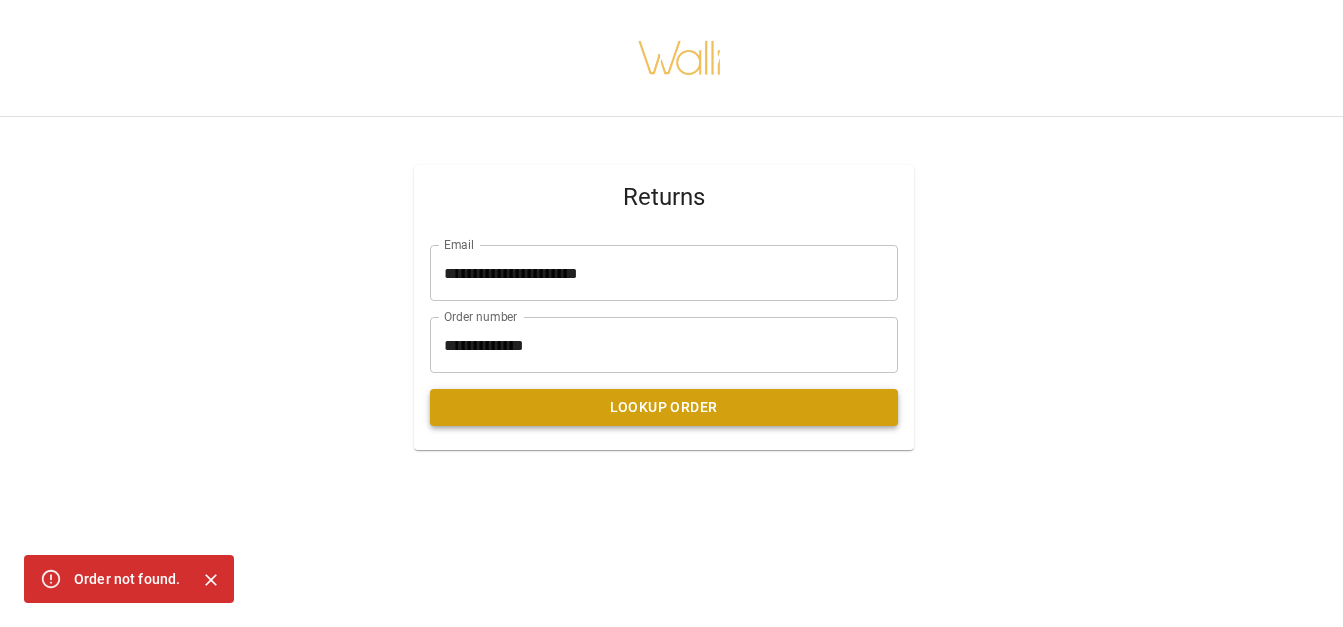 click on "Lookup Order" at bounding box center [664, 407] 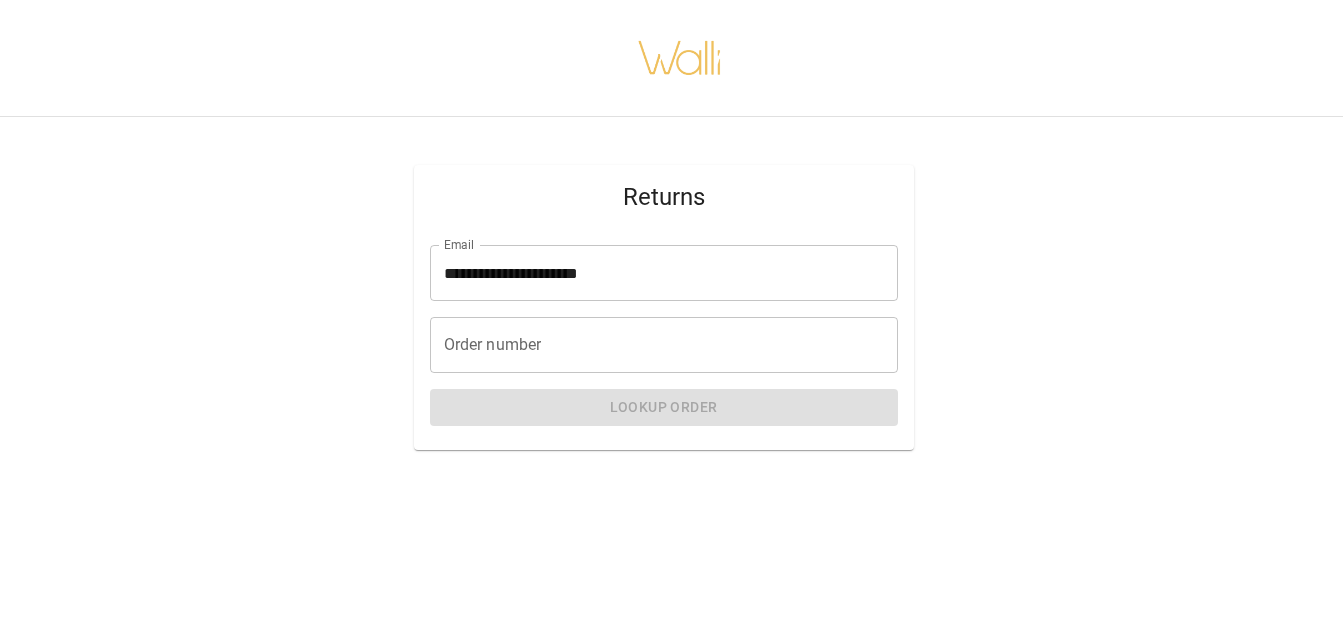 click on "**********" at bounding box center [664, 339] 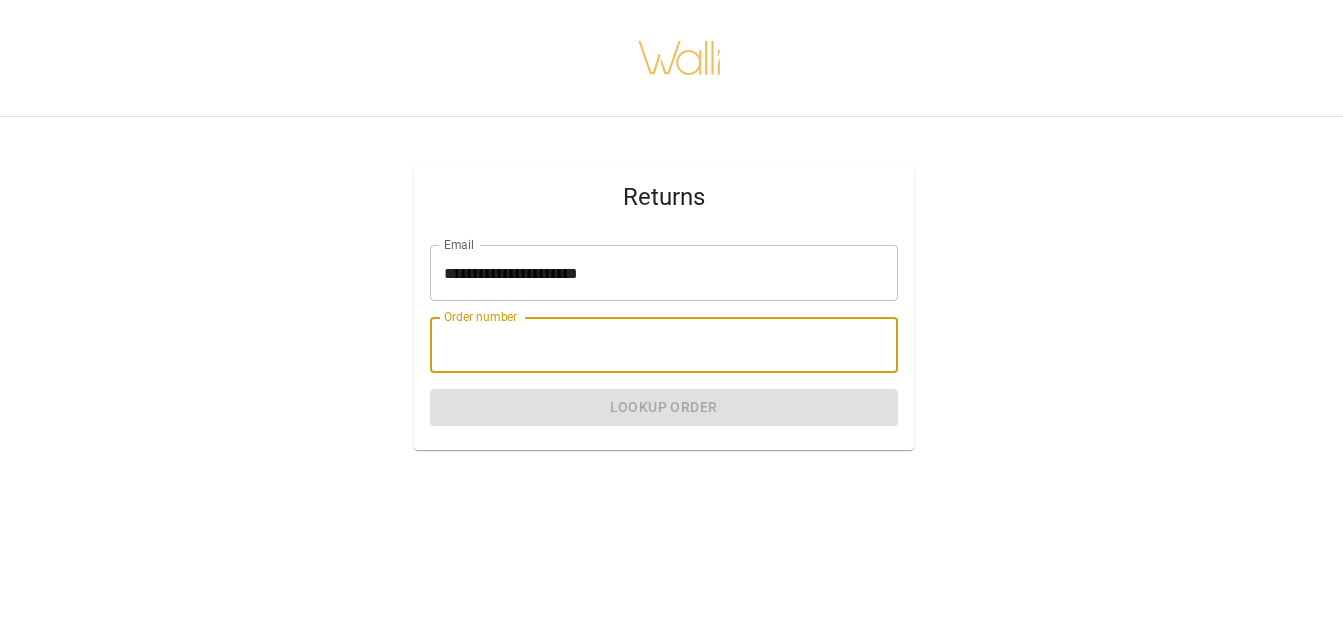 click on "Order number" at bounding box center (664, 345) 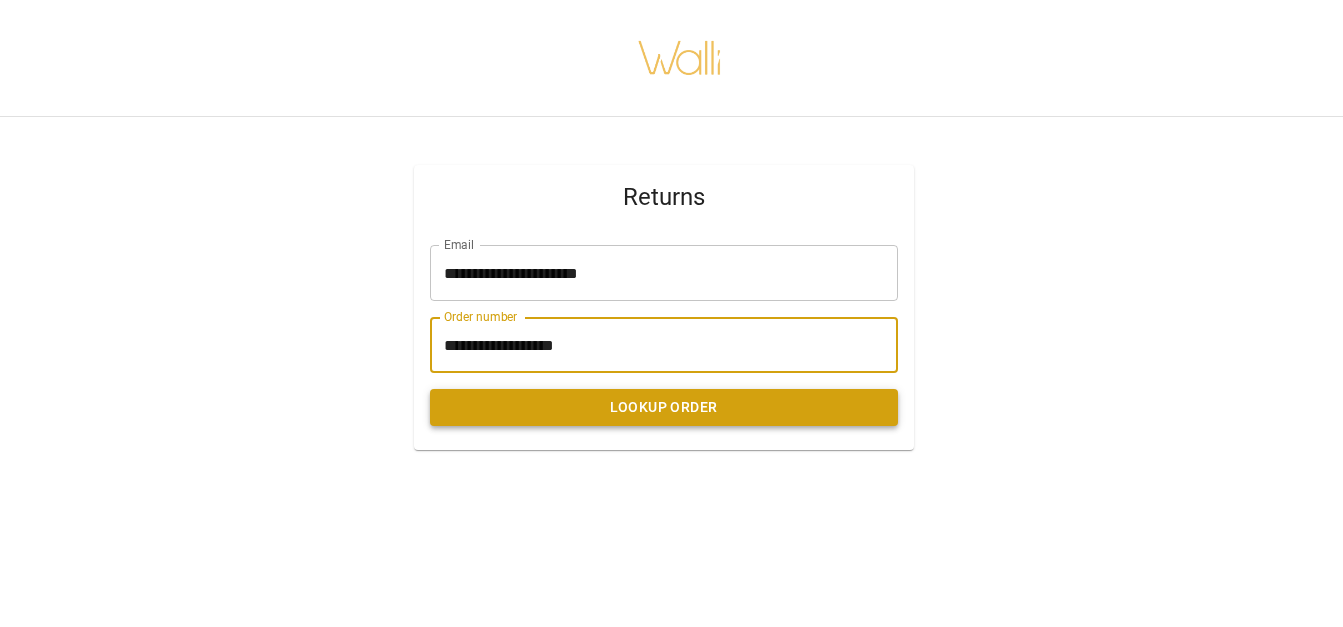 type on "**********" 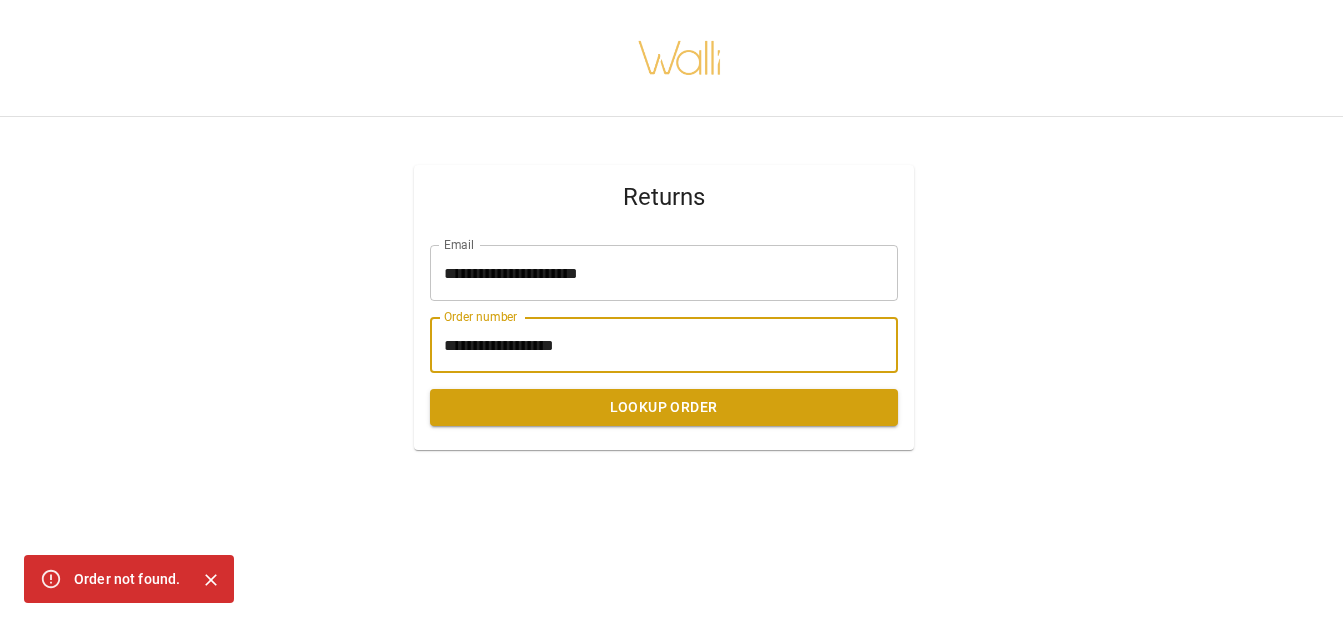 drag, startPoint x: 617, startPoint y: 338, endPoint x: 413, endPoint y: 337, distance: 204.00246 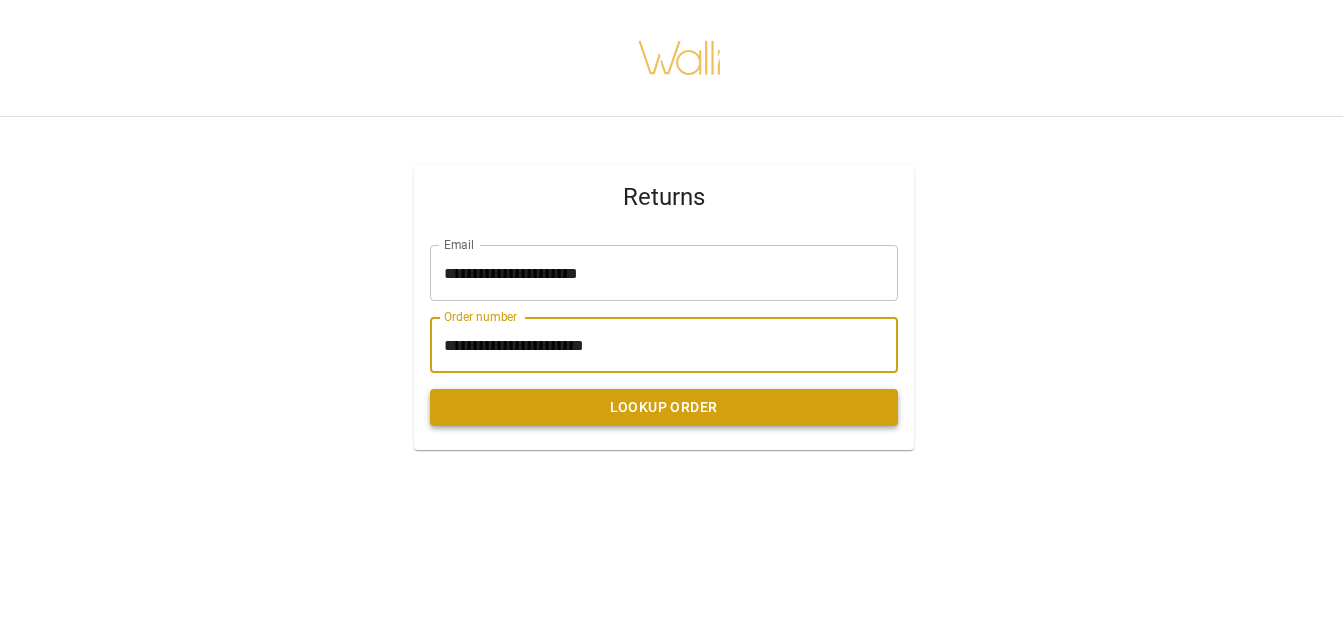 type on "**********" 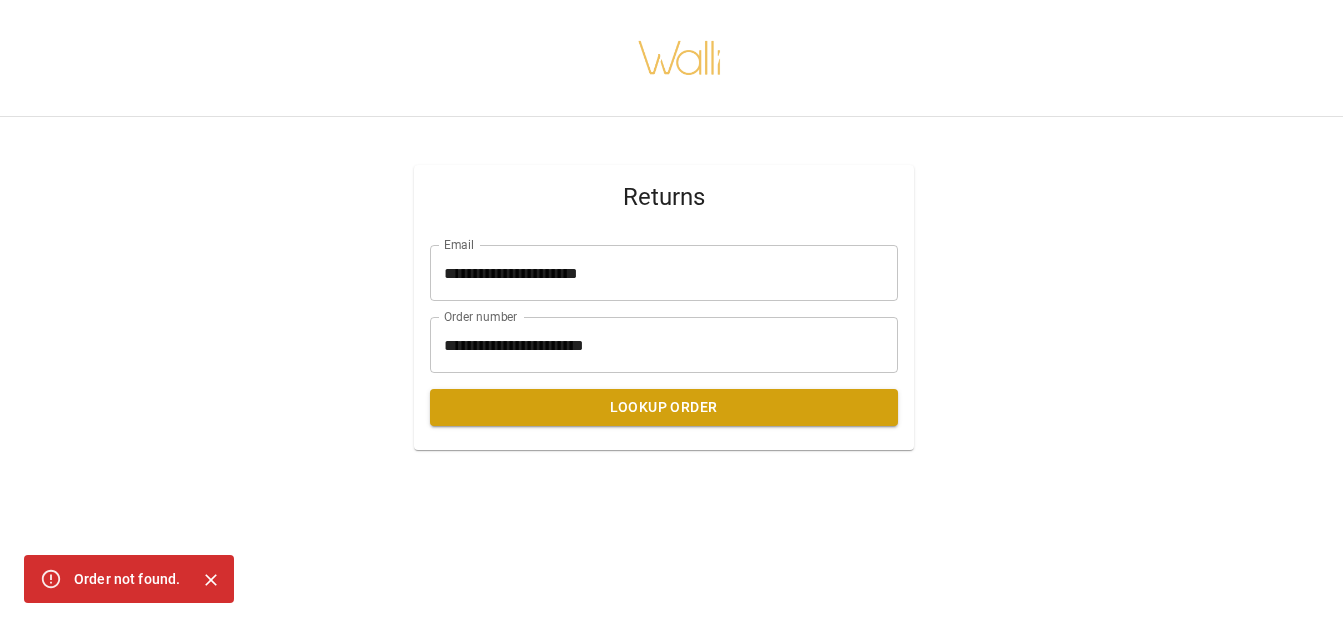 drag, startPoint x: 640, startPoint y: 348, endPoint x: 558, endPoint y: 353, distance: 82.1523 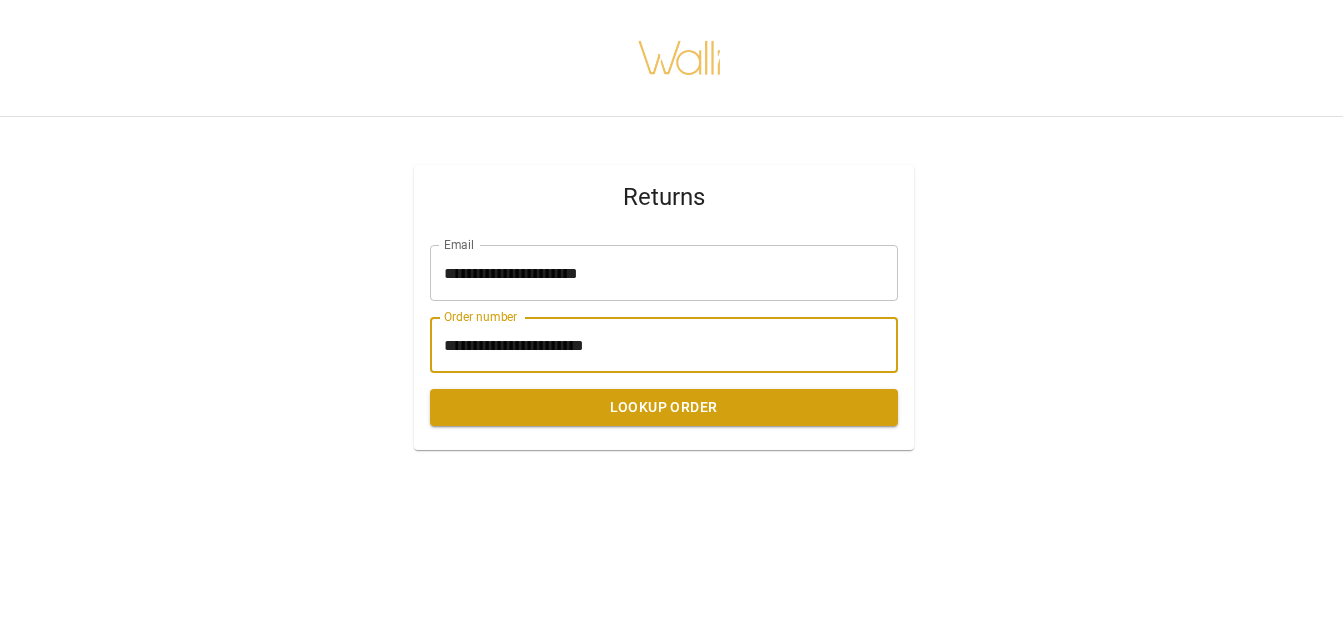 click on "**********" at bounding box center [664, 345] 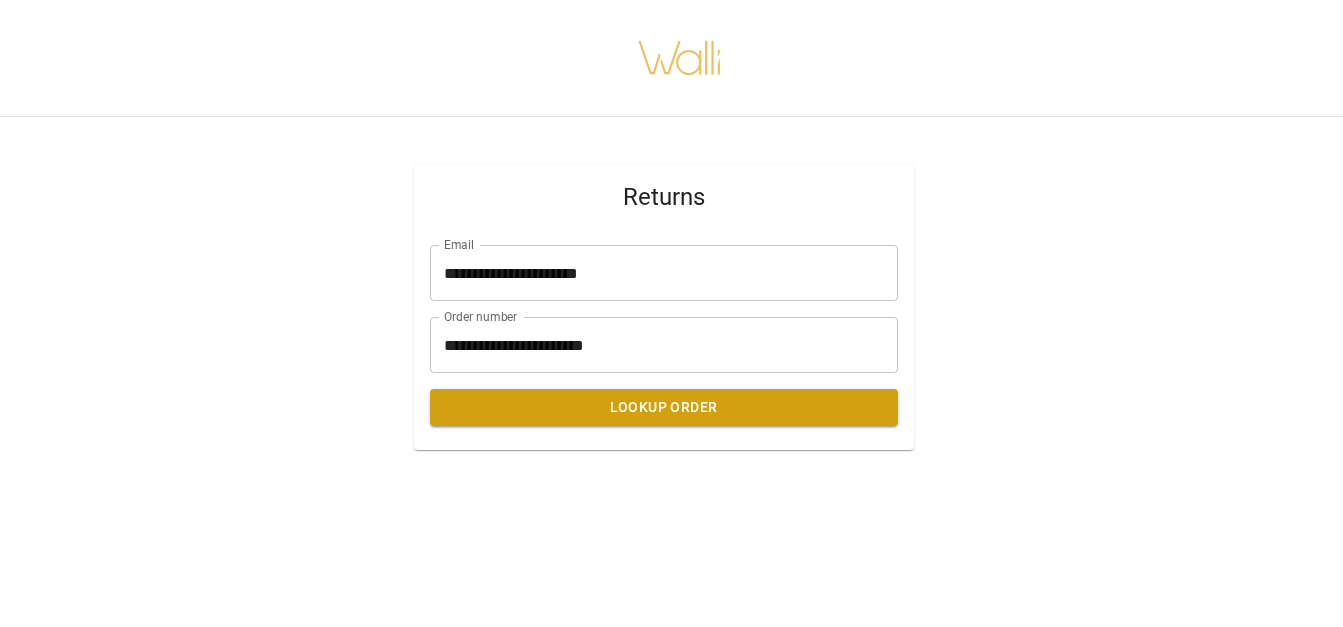 click on "**********" at bounding box center (663, 307) 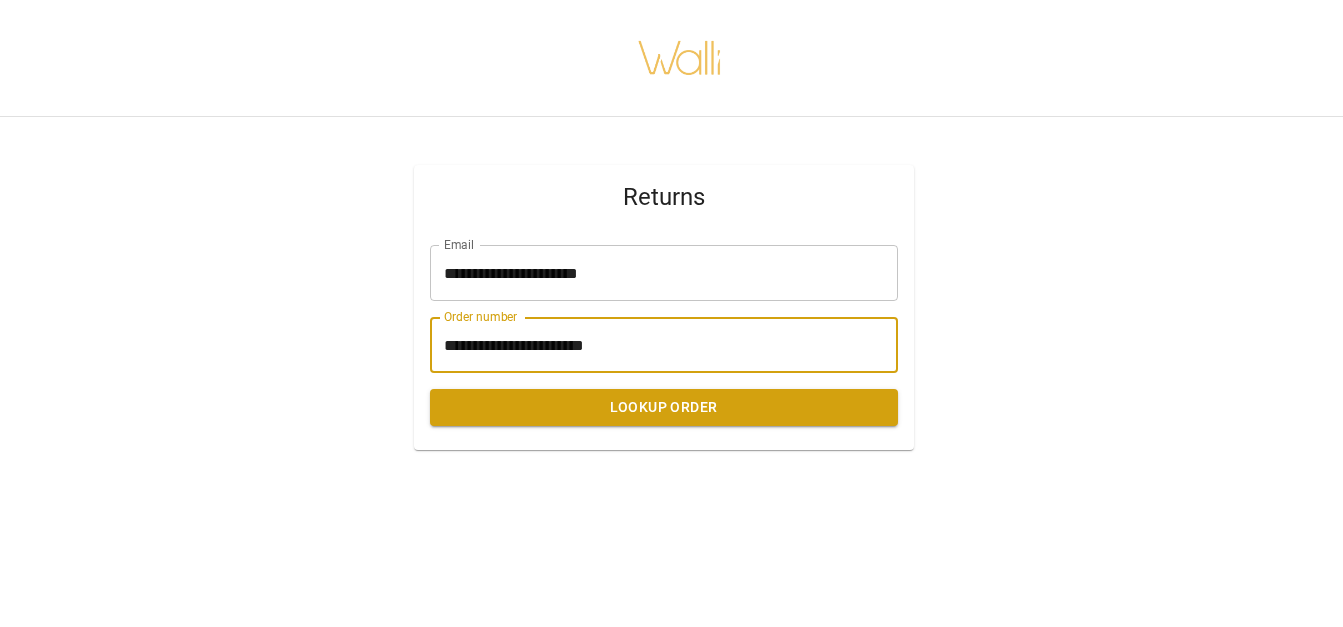 drag, startPoint x: 655, startPoint y: 345, endPoint x: 441, endPoint y: 348, distance: 214.02103 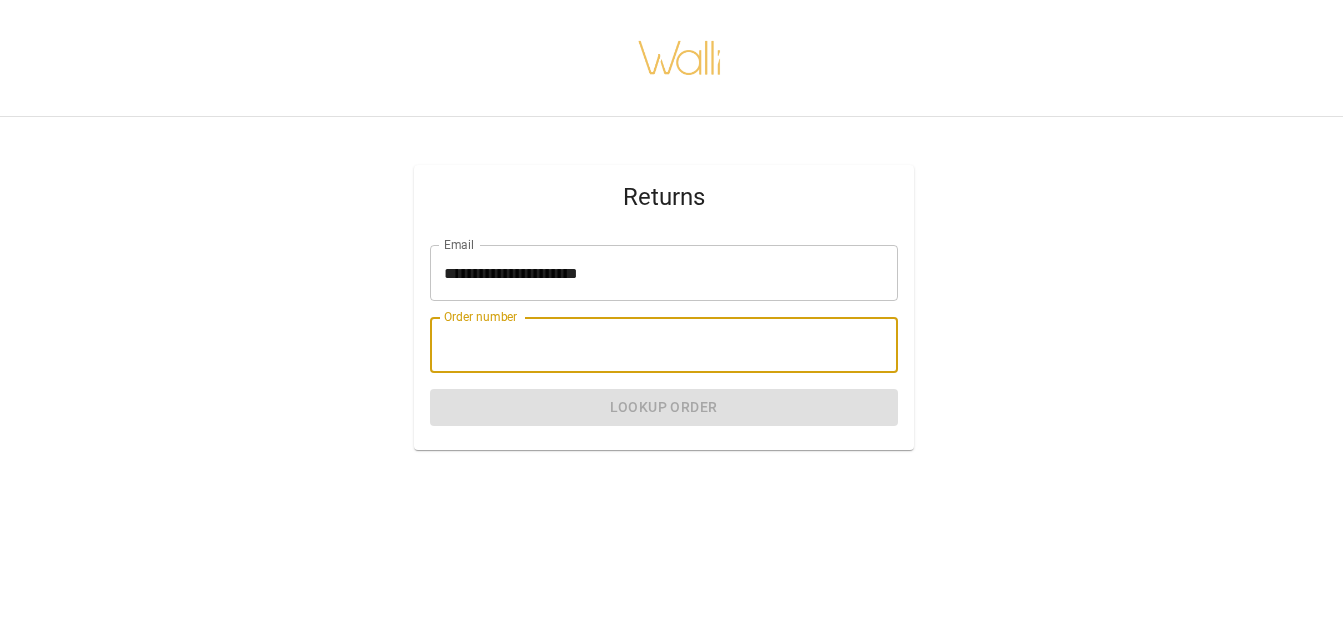 click on "Order number" at bounding box center [664, 345] 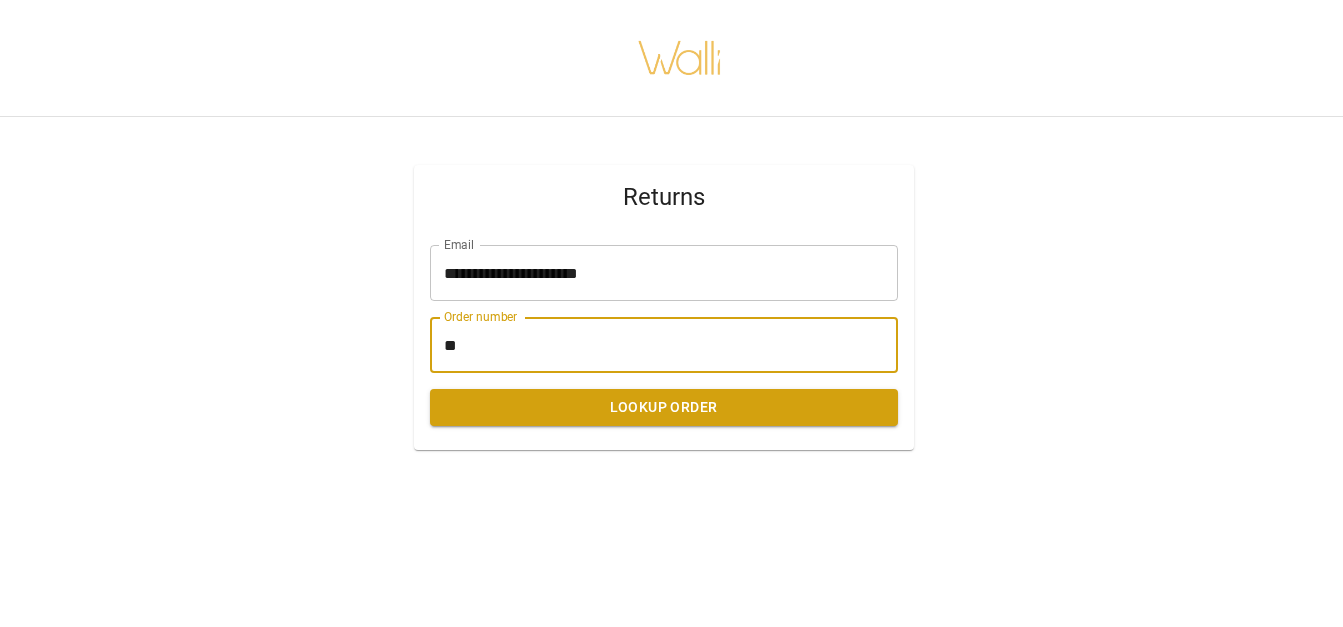 type on "*" 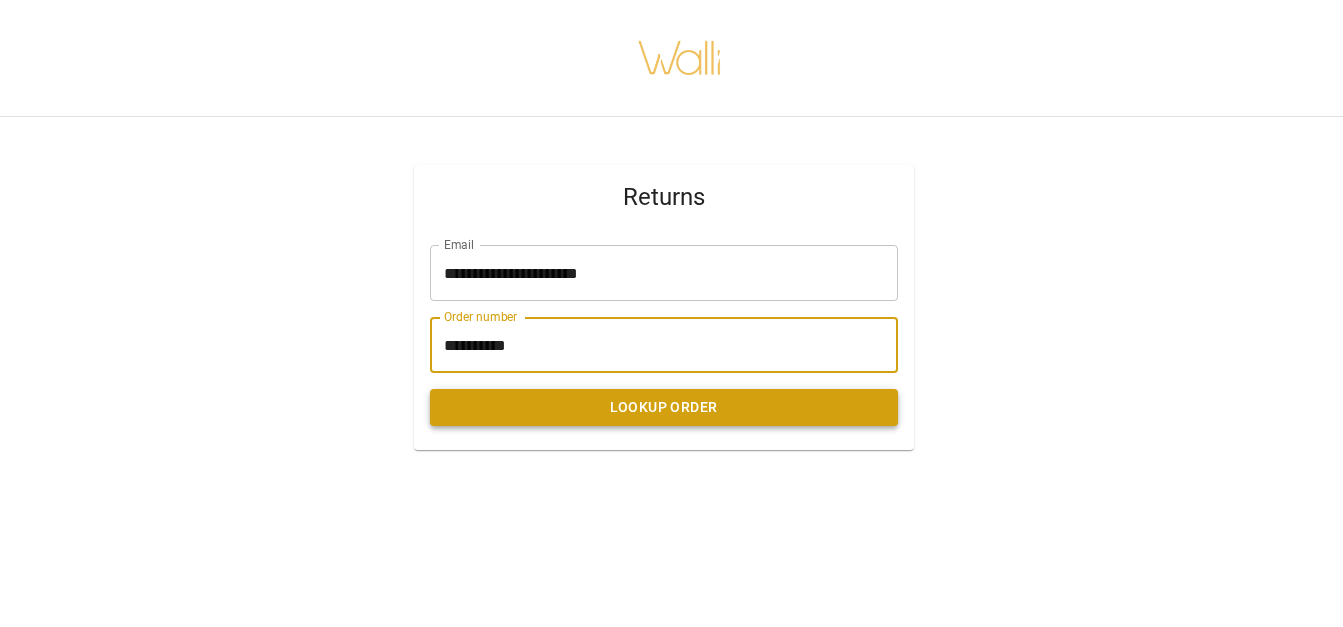 type on "**********" 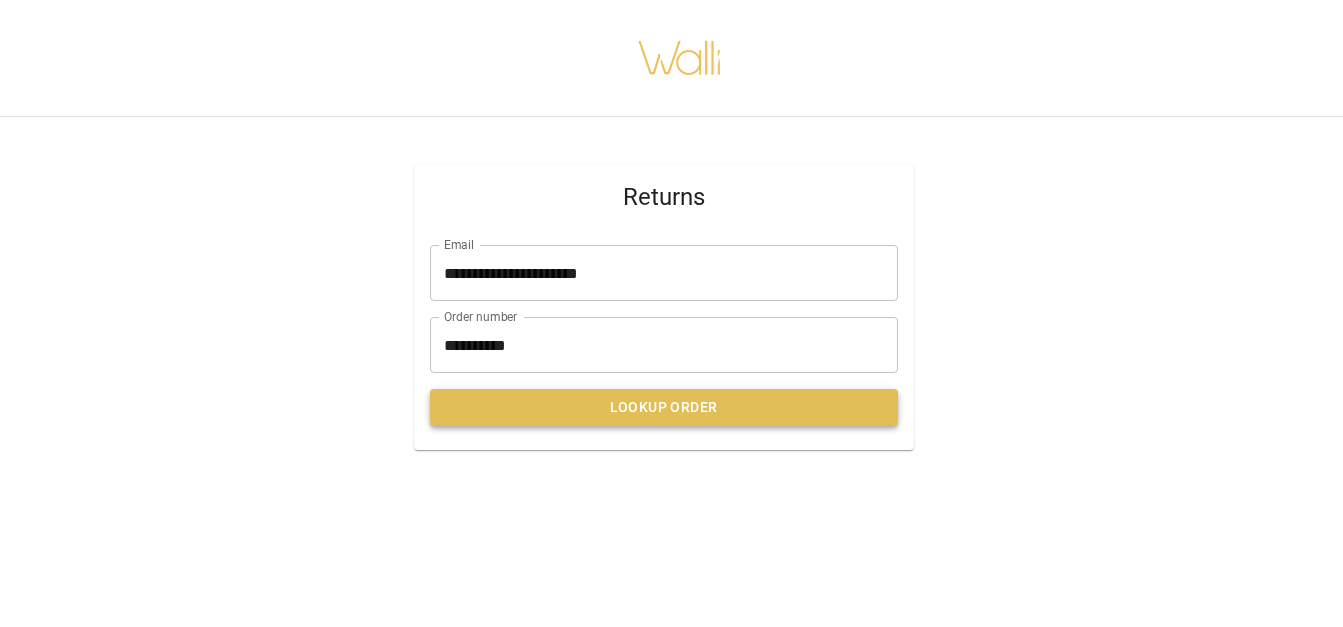 click on "Lookup Order" at bounding box center (664, 407) 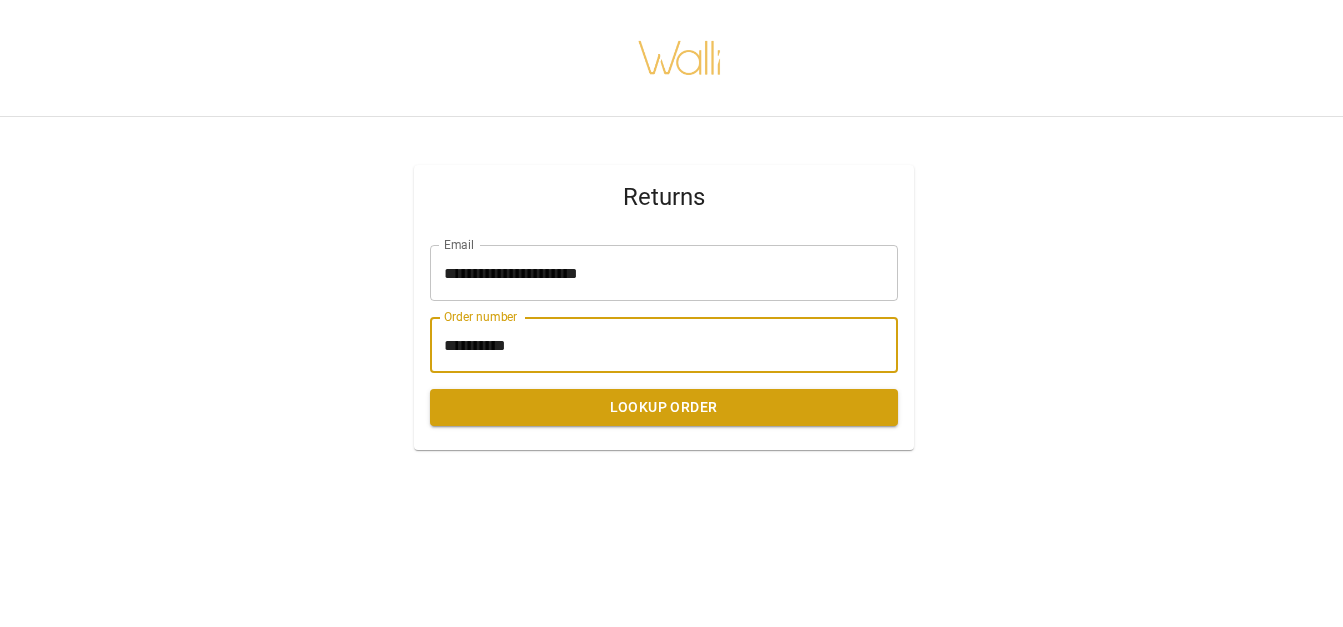 drag, startPoint x: 511, startPoint y: 345, endPoint x: 379, endPoint y: 346, distance: 132.00378 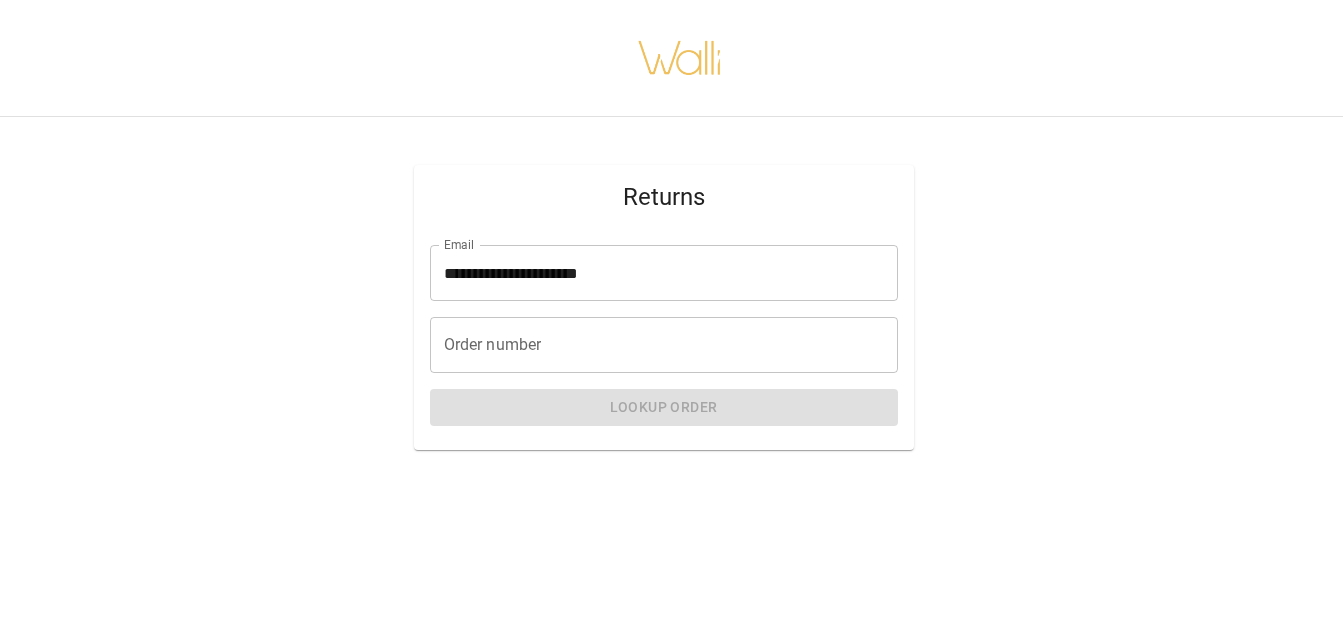click on "**********" at bounding box center (664, 339) 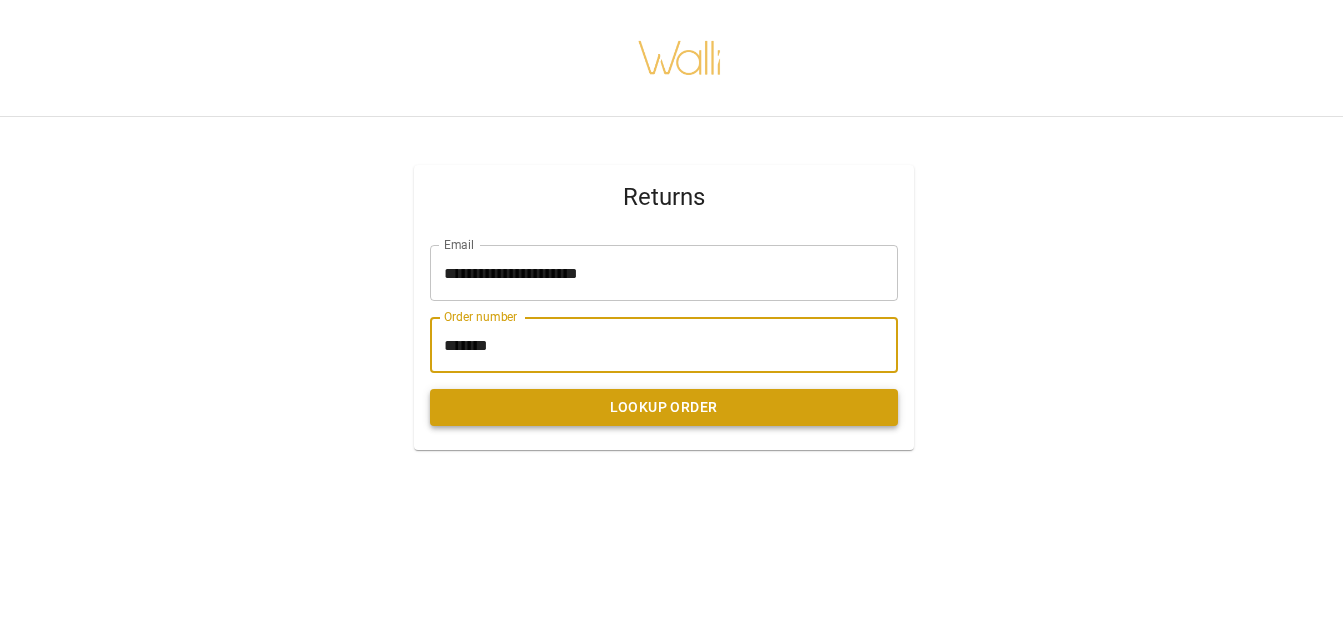 type on "*******" 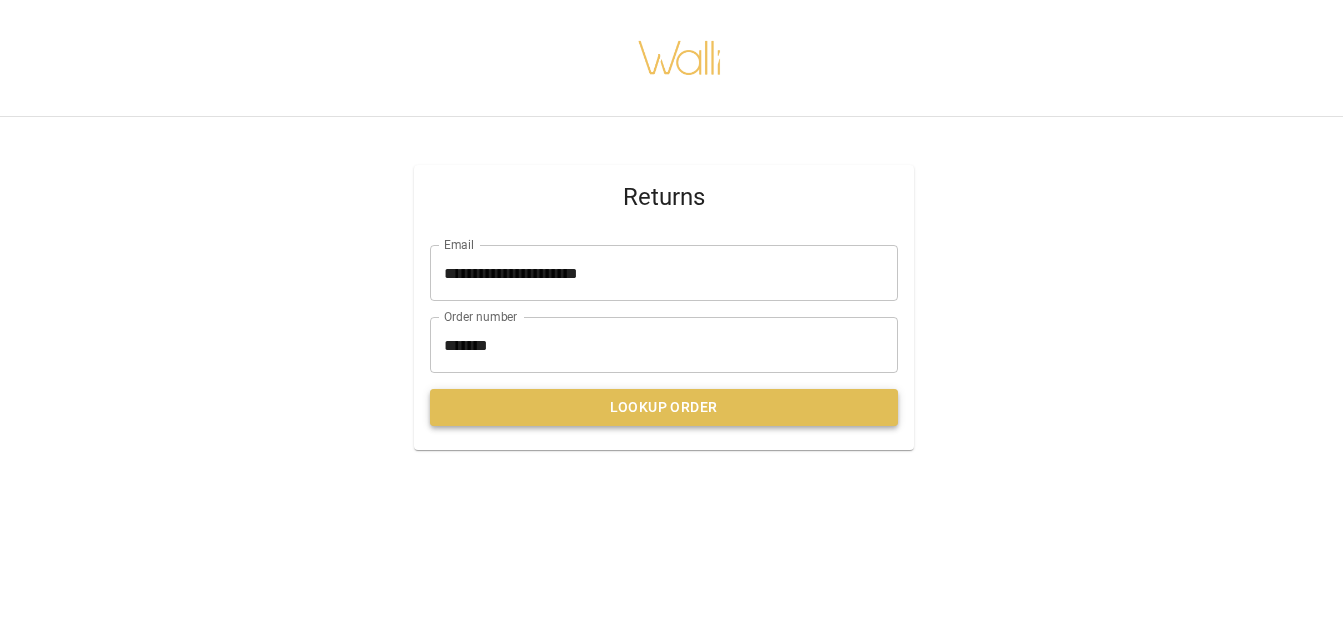 click on "Lookup Order" at bounding box center [664, 407] 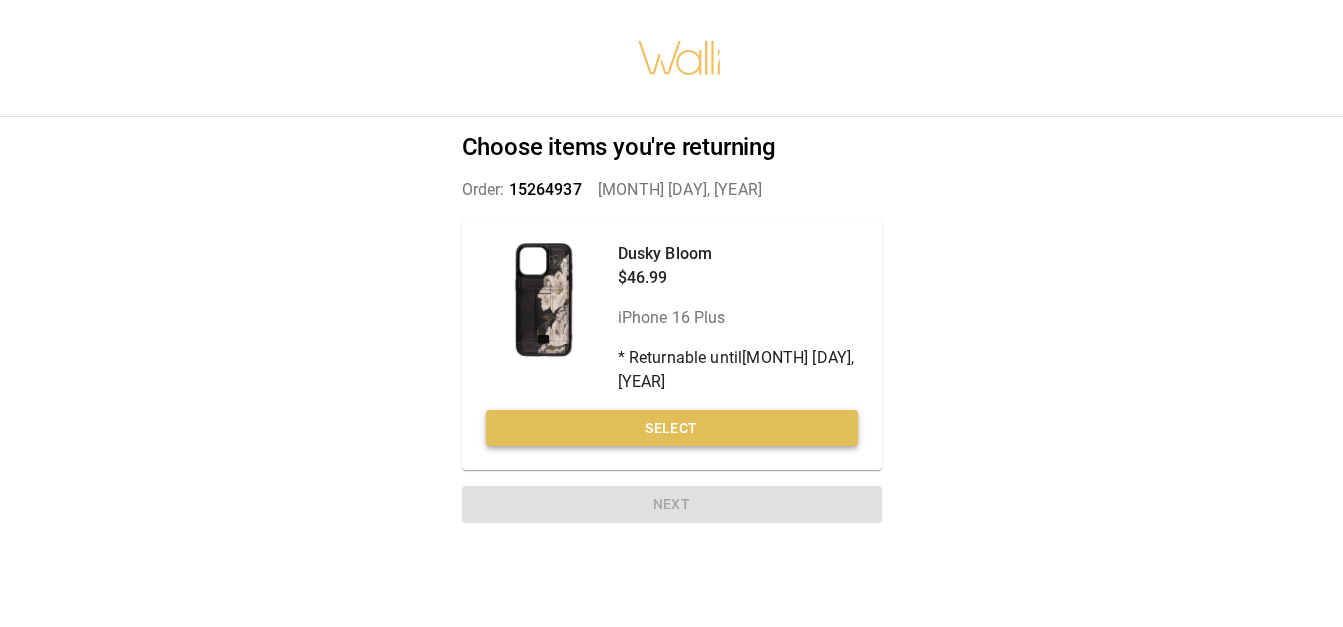 click on "Select" at bounding box center [672, 428] 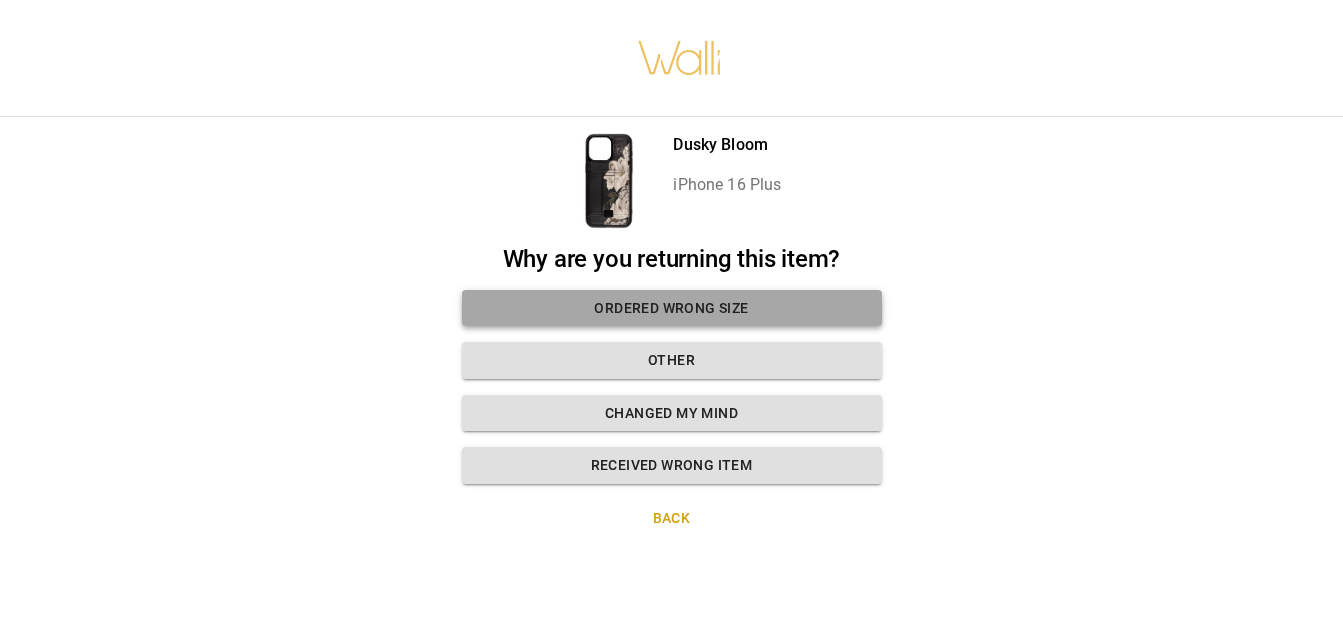 click on "Ordered wrong size" at bounding box center [672, 308] 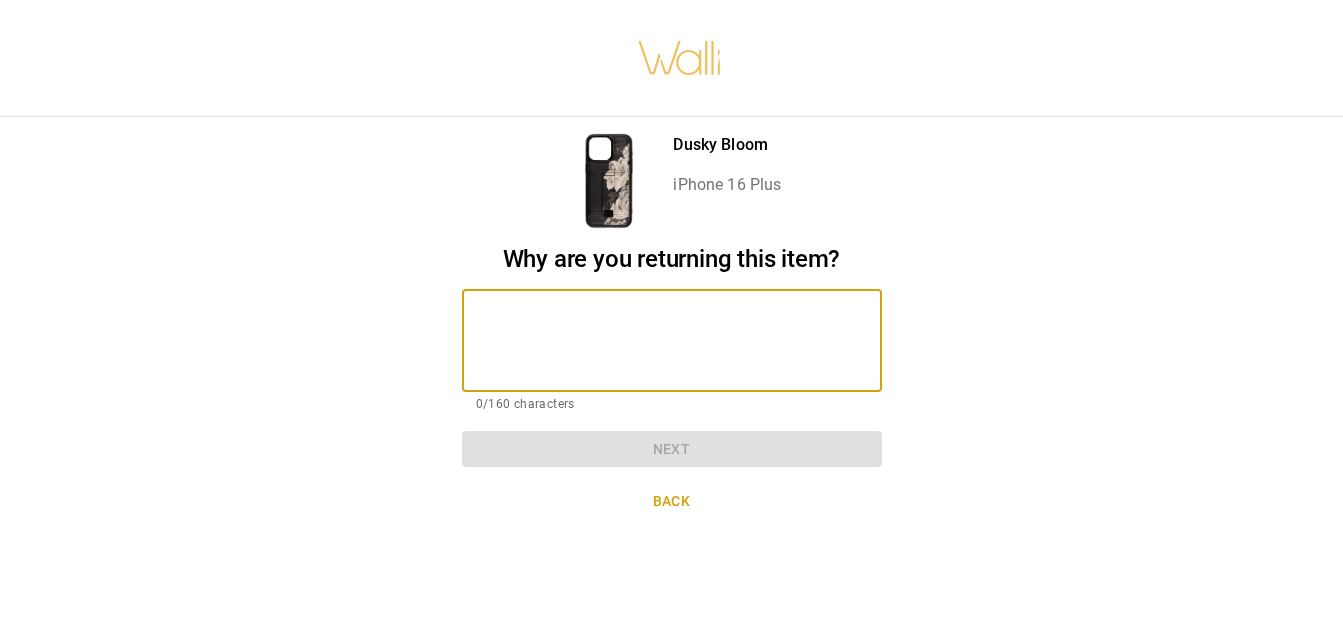 click at bounding box center (672, 340) 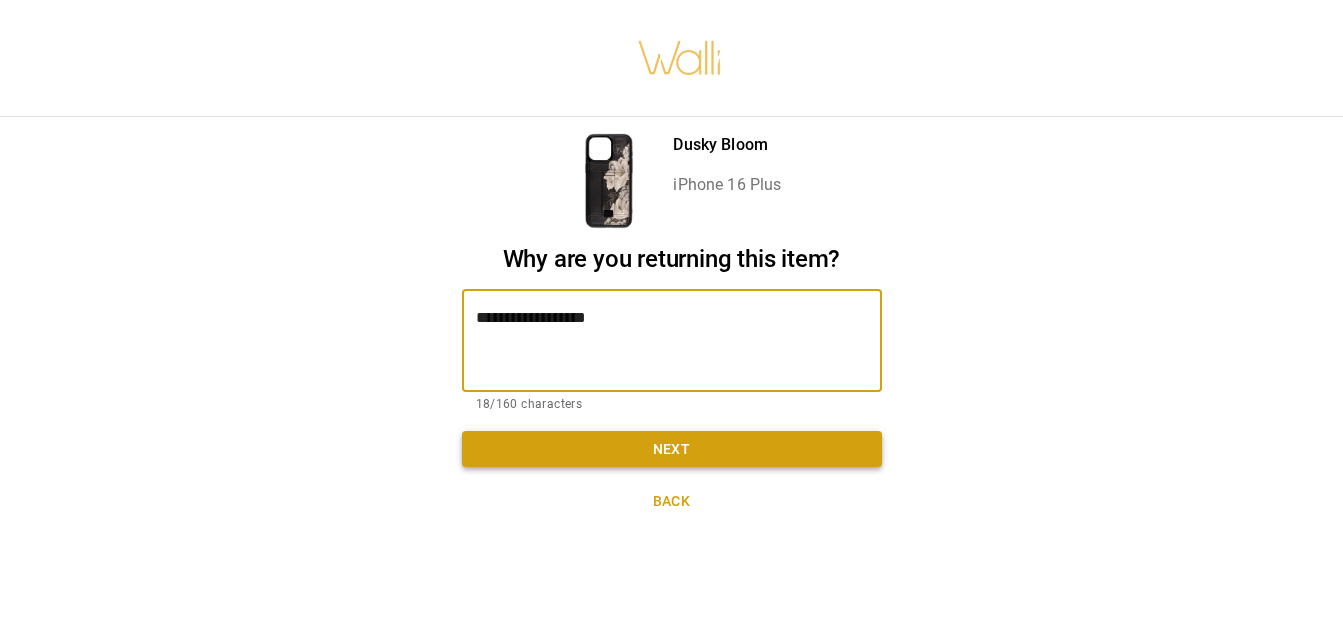 type on "**********" 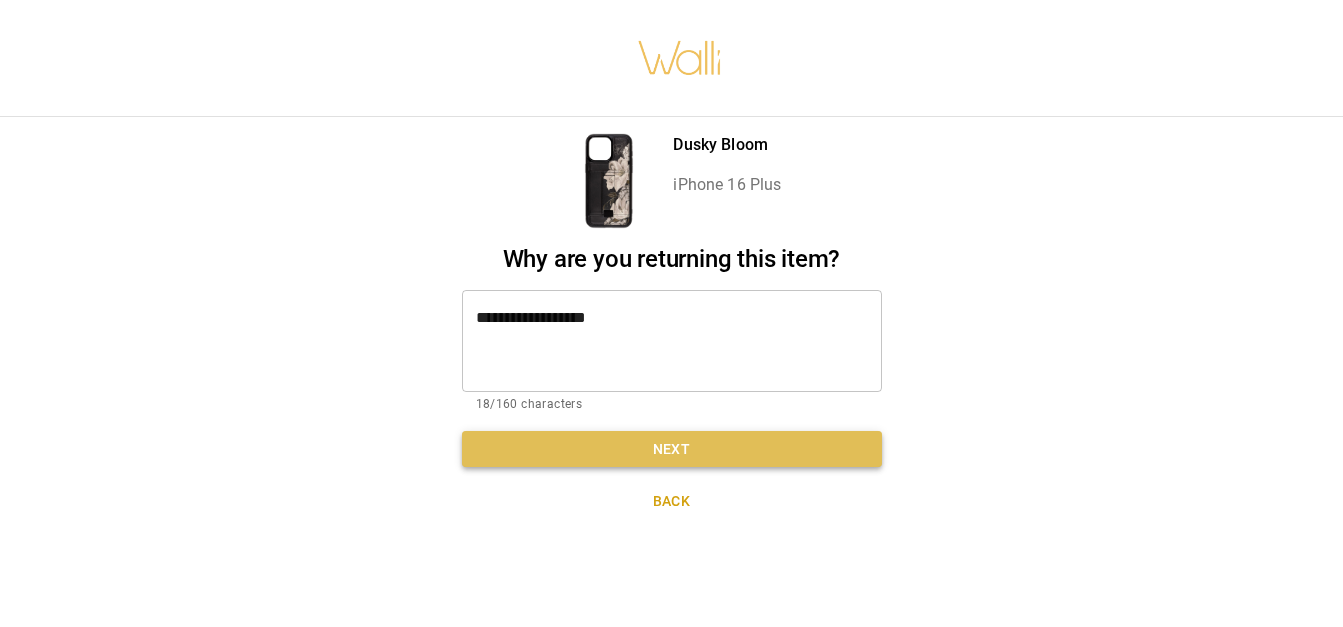 click on "Next" at bounding box center [672, 449] 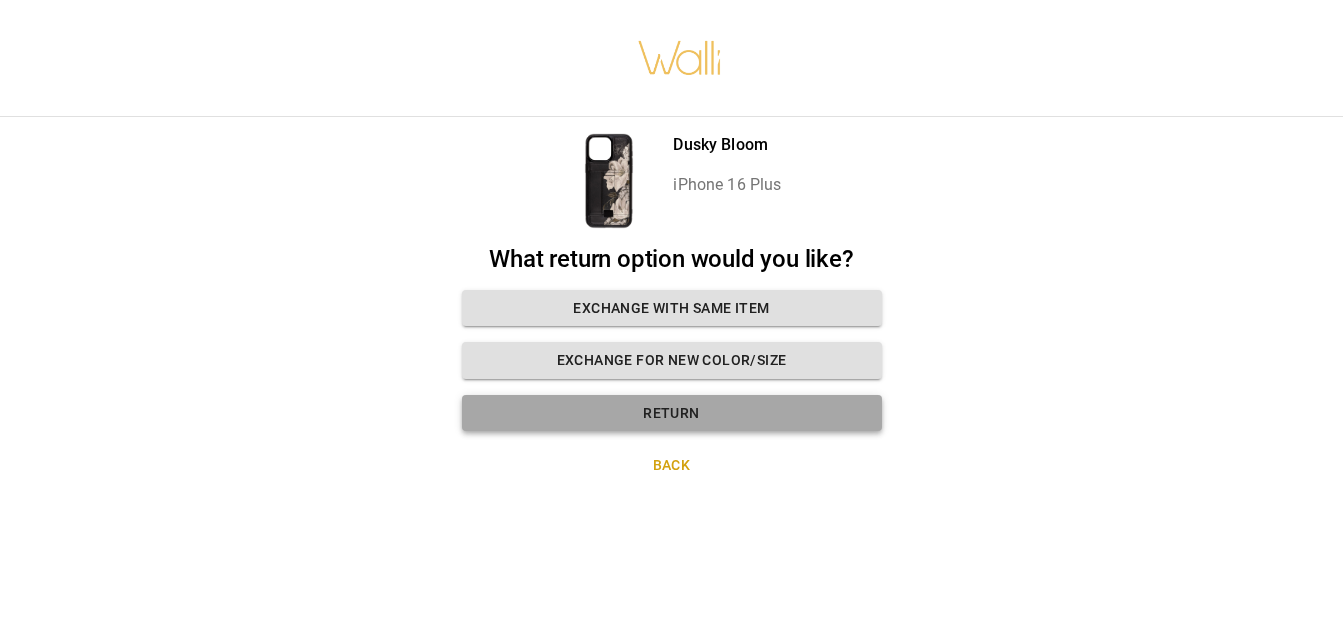 click on "Return" at bounding box center (672, 413) 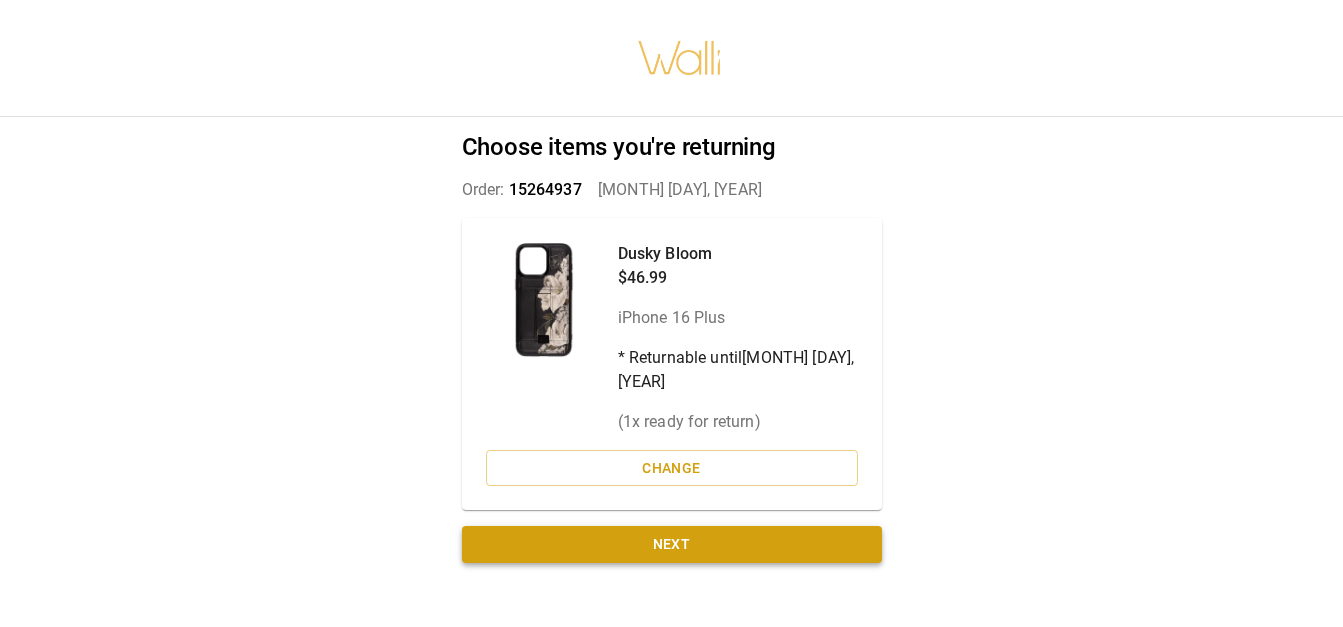click on "Next" at bounding box center (672, 544) 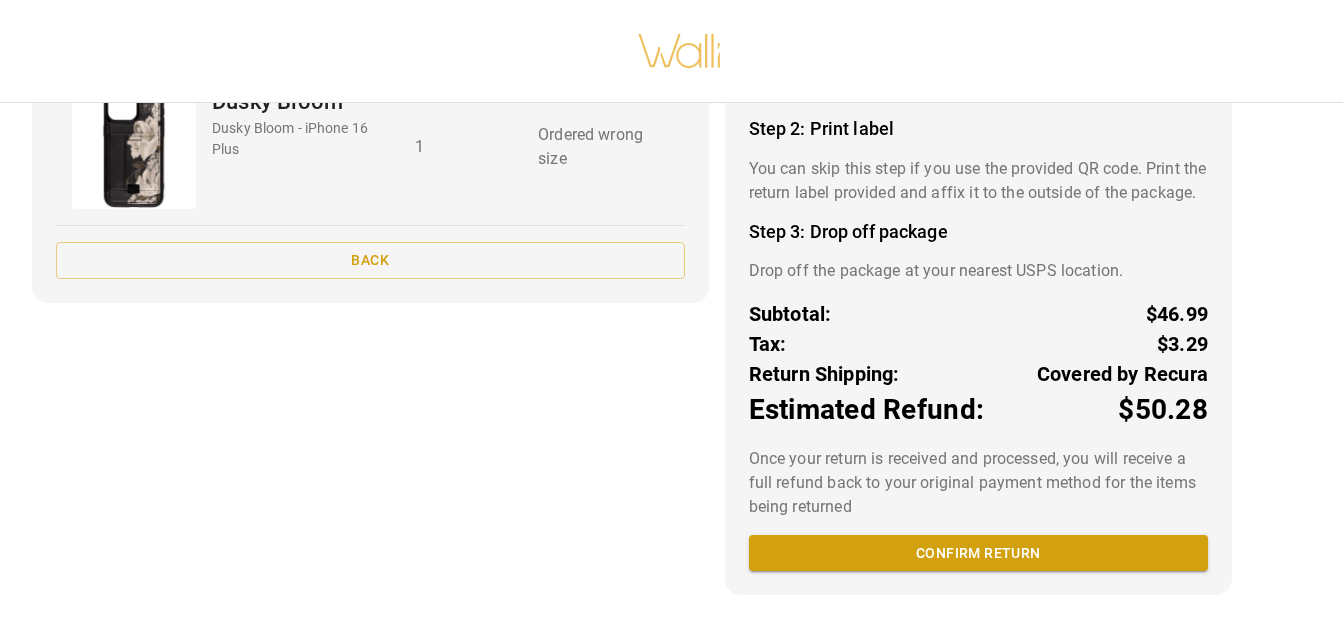 scroll, scrollTop: 260, scrollLeft: 0, axis: vertical 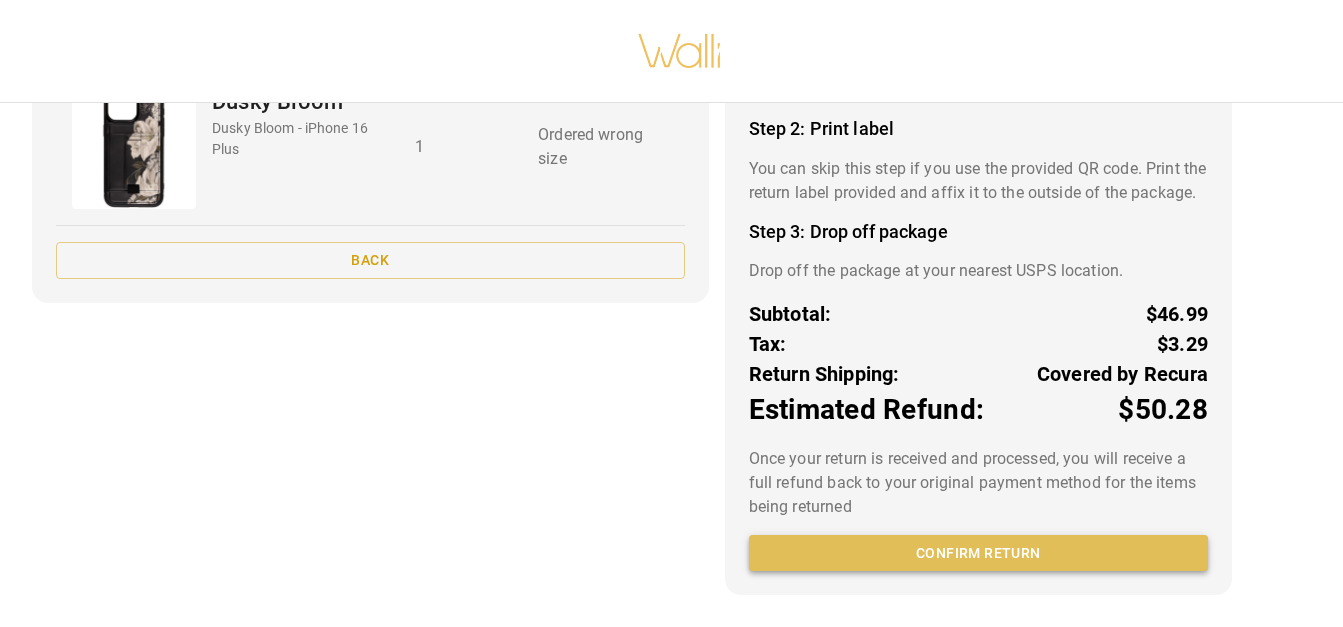 click on "Confirm return" at bounding box center [978, 553] 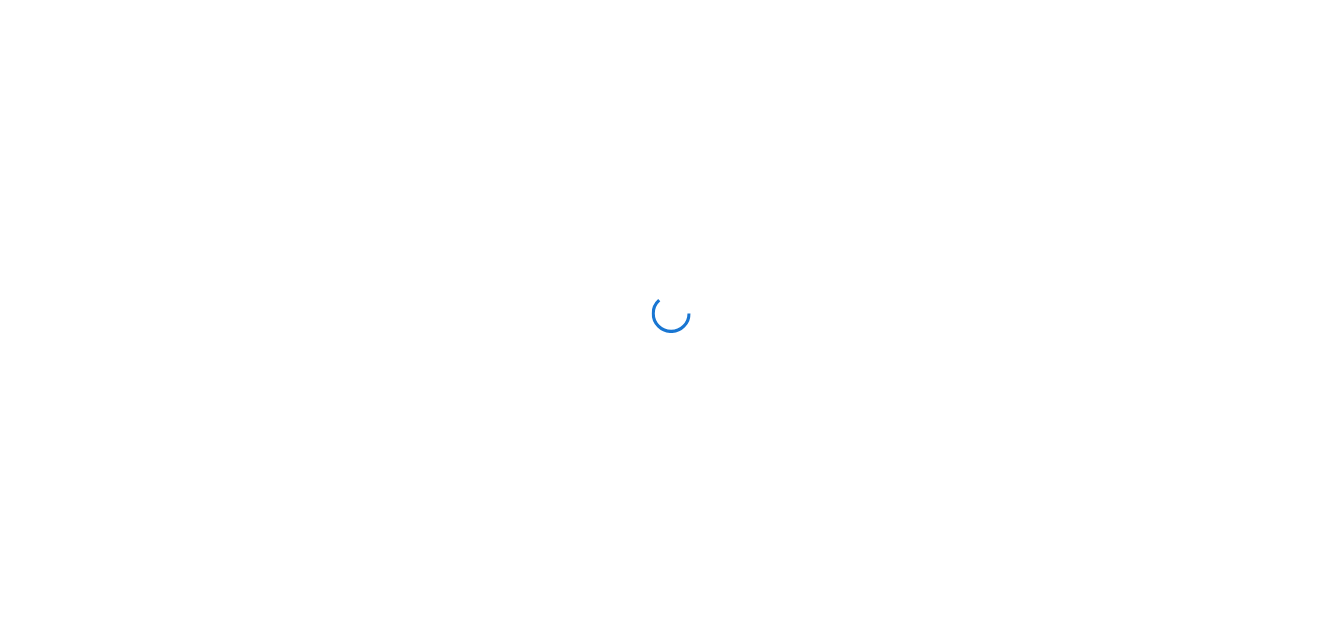 scroll, scrollTop: 0, scrollLeft: 0, axis: both 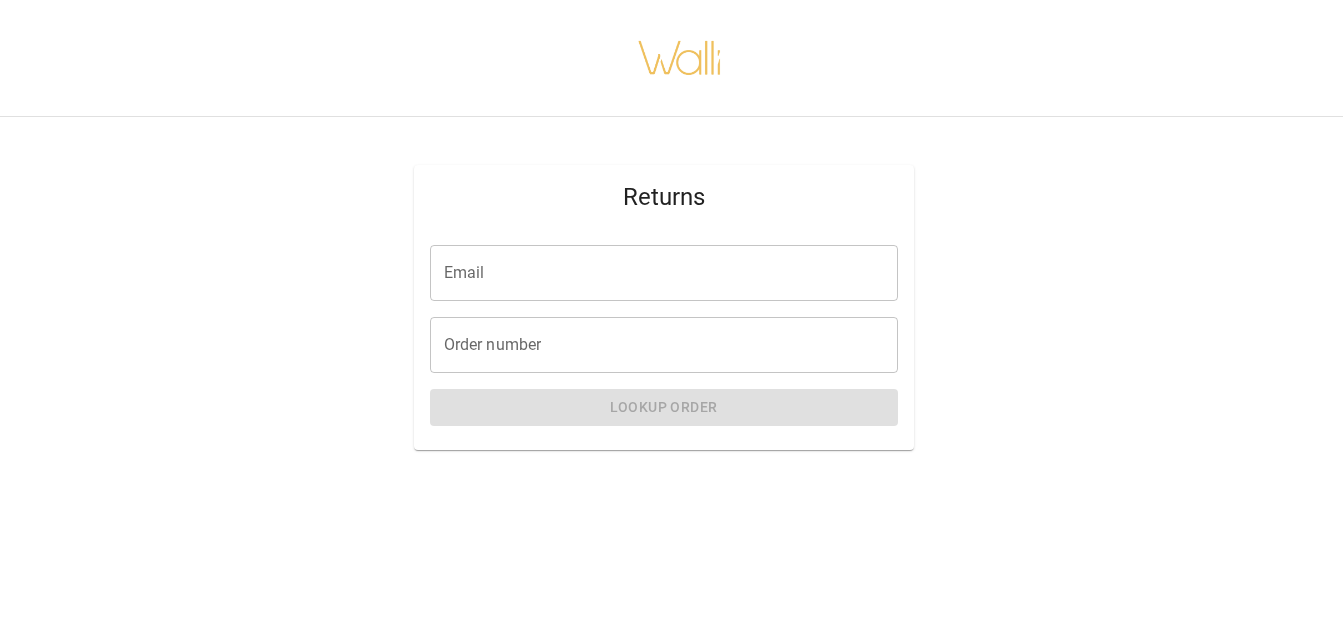 click on "Email" at bounding box center (664, 273) 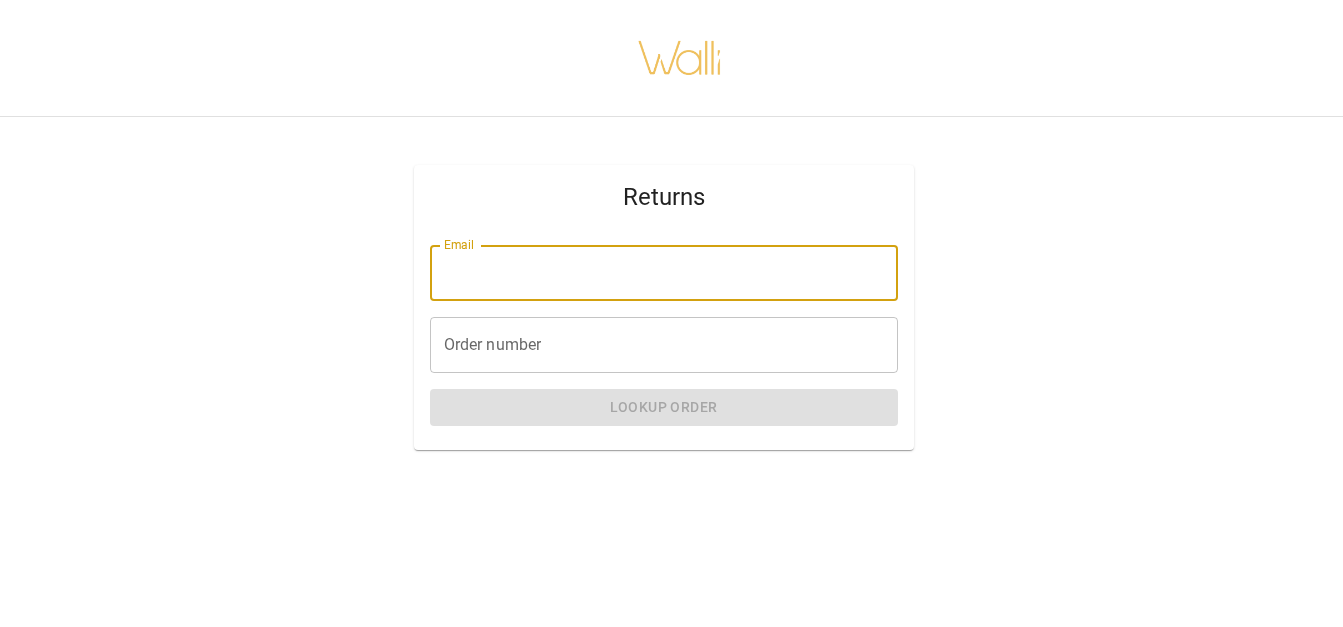 type on "**********" 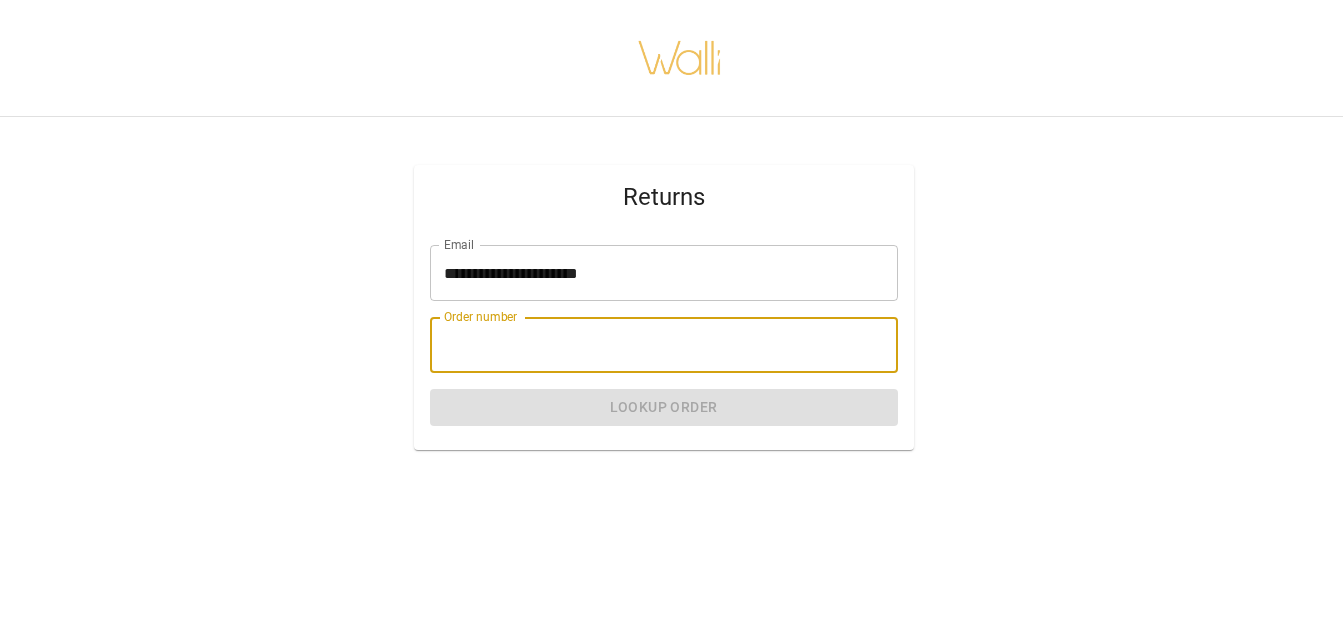 click on "Order number" at bounding box center (664, 345) 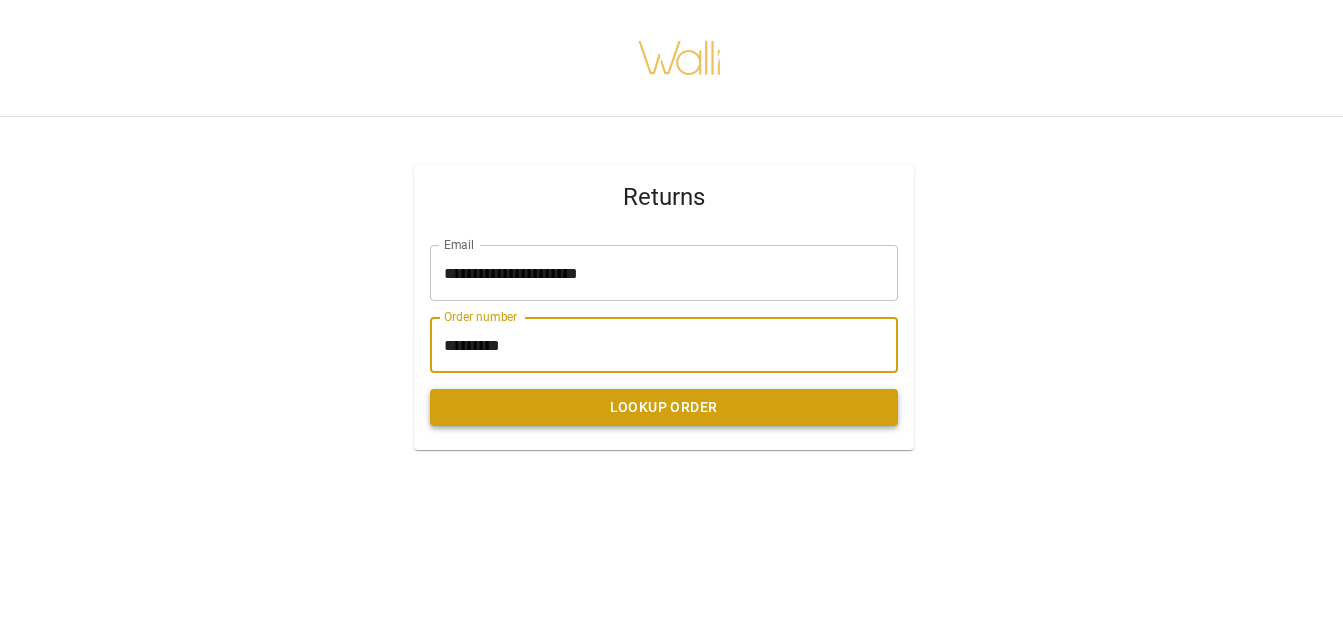 type on "*********" 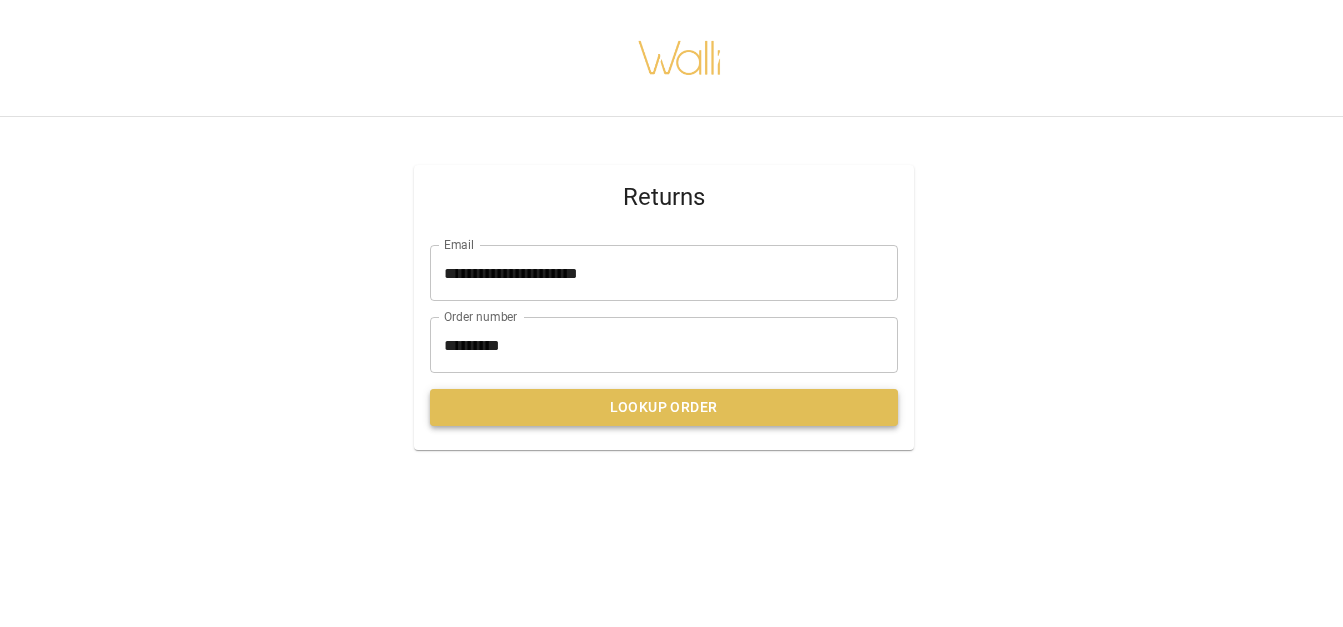 click on "Lookup Order" at bounding box center [664, 407] 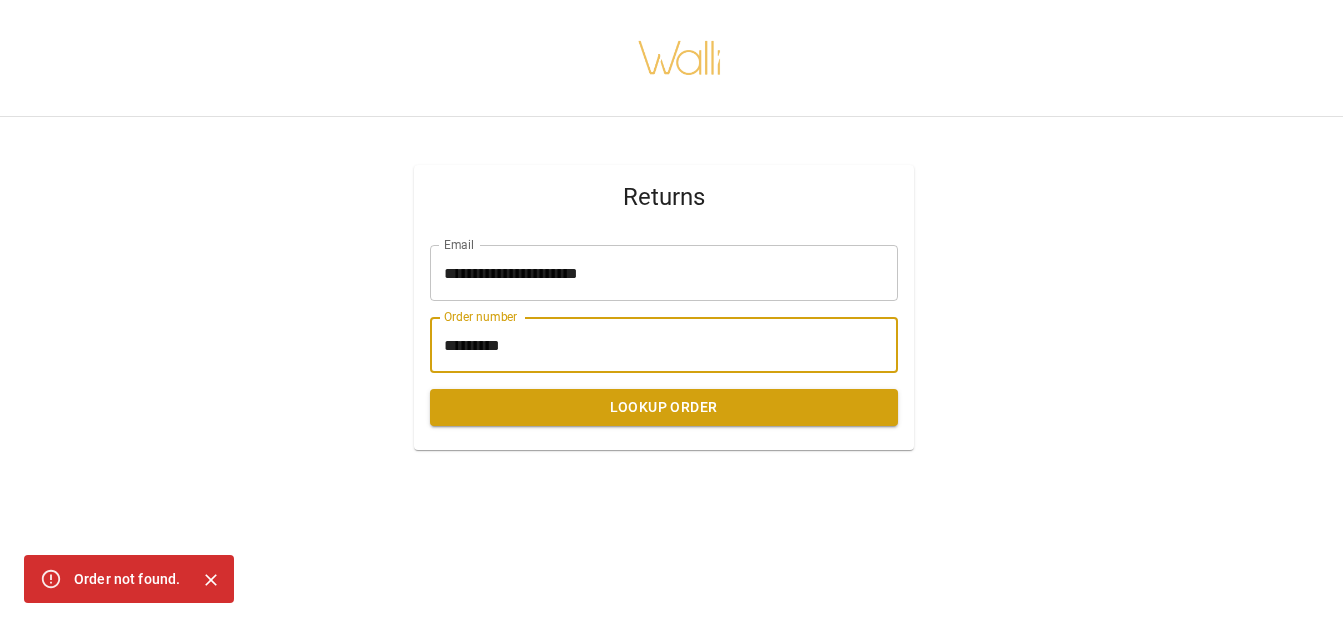 drag, startPoint x: 536, startPoint y: 358, endPoint x: 410, endPoint y: 351, distance: 126.1943 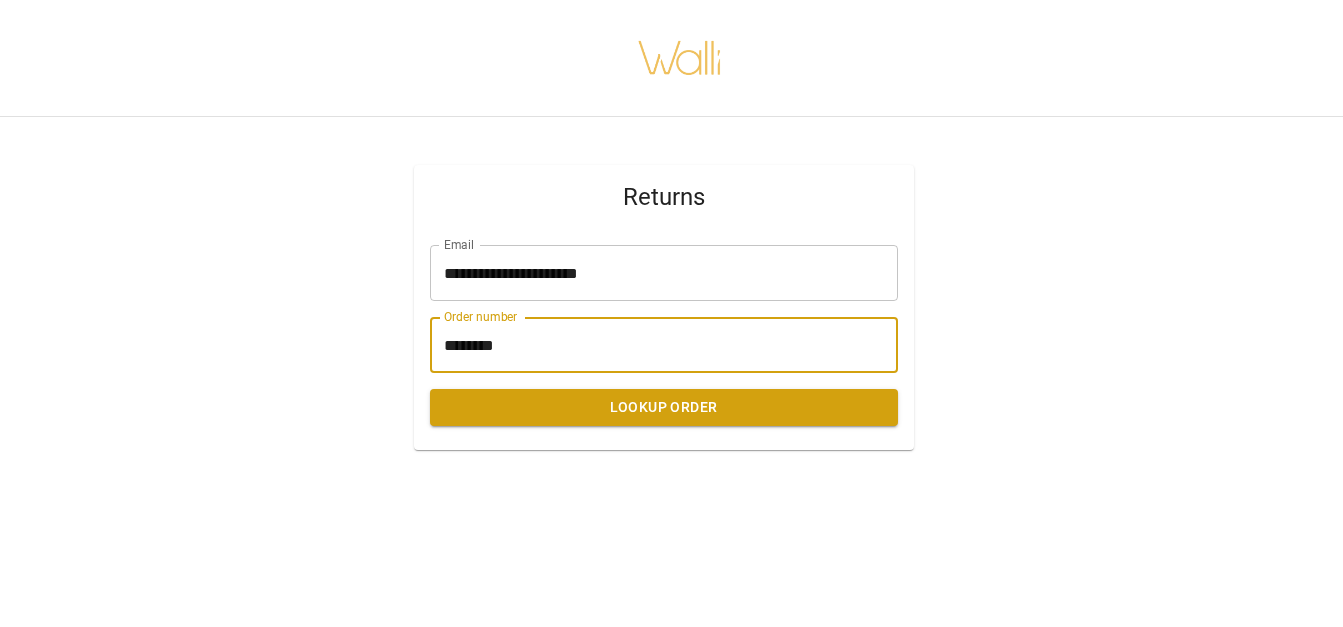 drag, startPoint x: 512, startPoint y: 346, endPoint x: 323, endPoint y: 350, distance: 189.04233 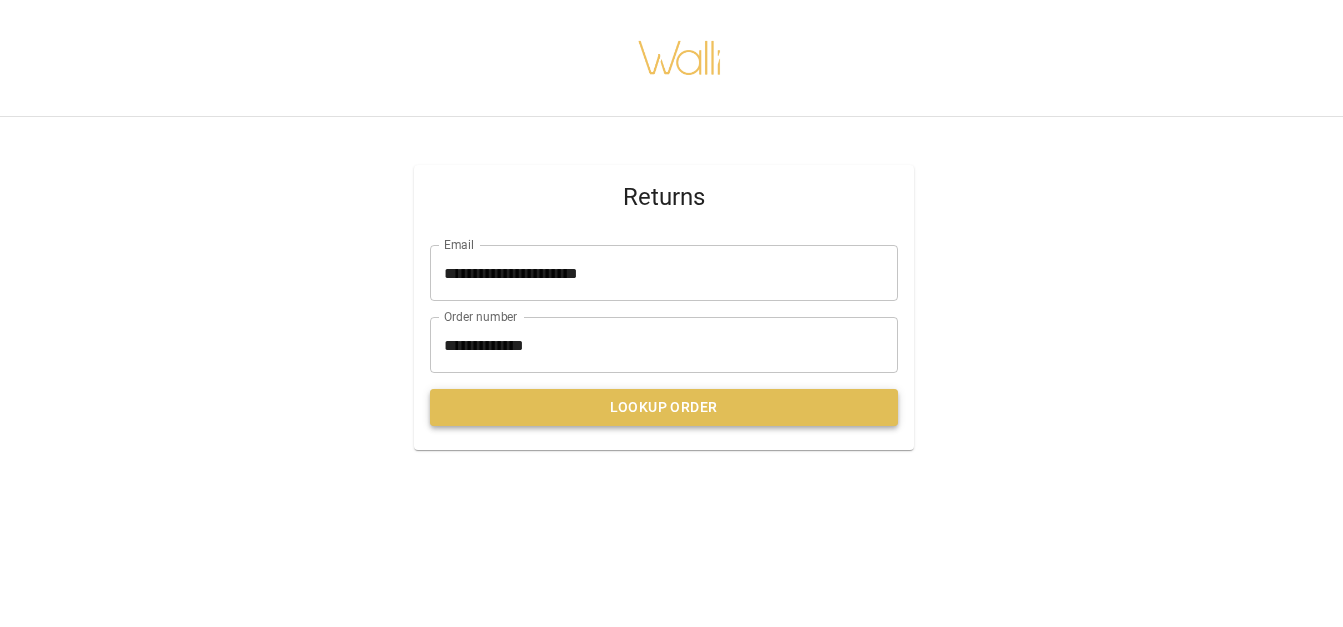 click on "Lookup Order" at bounding box center (664, 407) 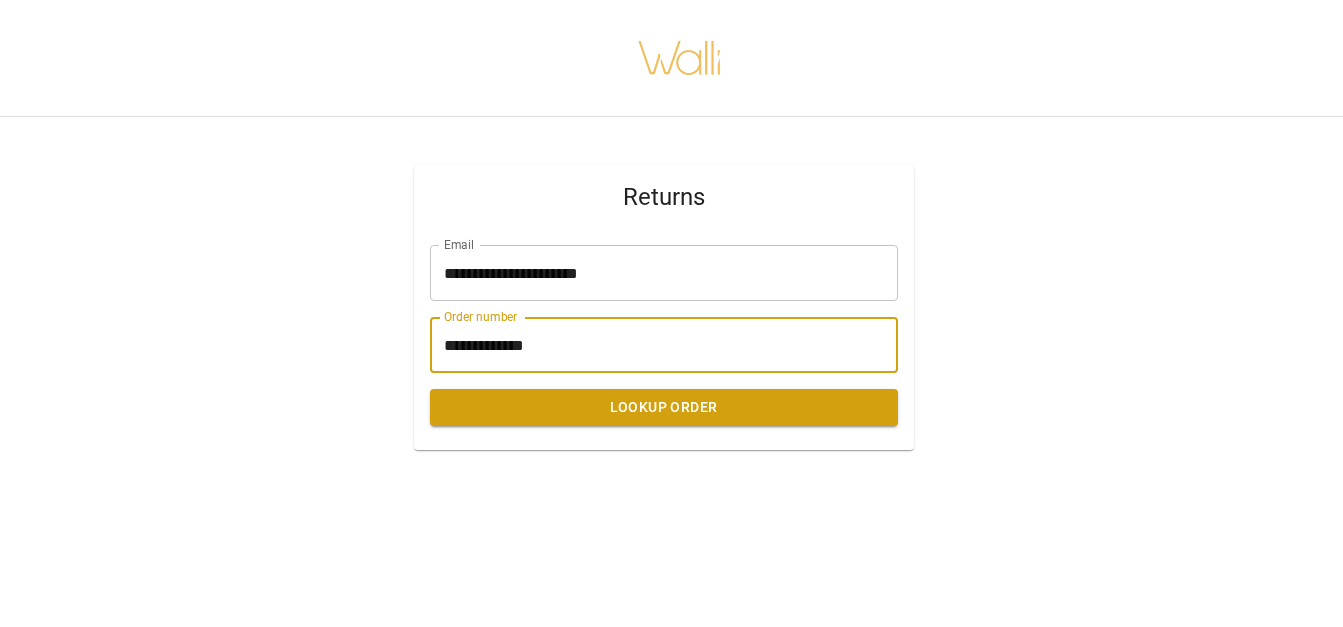 drag, startPoint x: 574, startPoint y: 355, endPoint x: 418, endPoint y: 360, distance: 156.08011 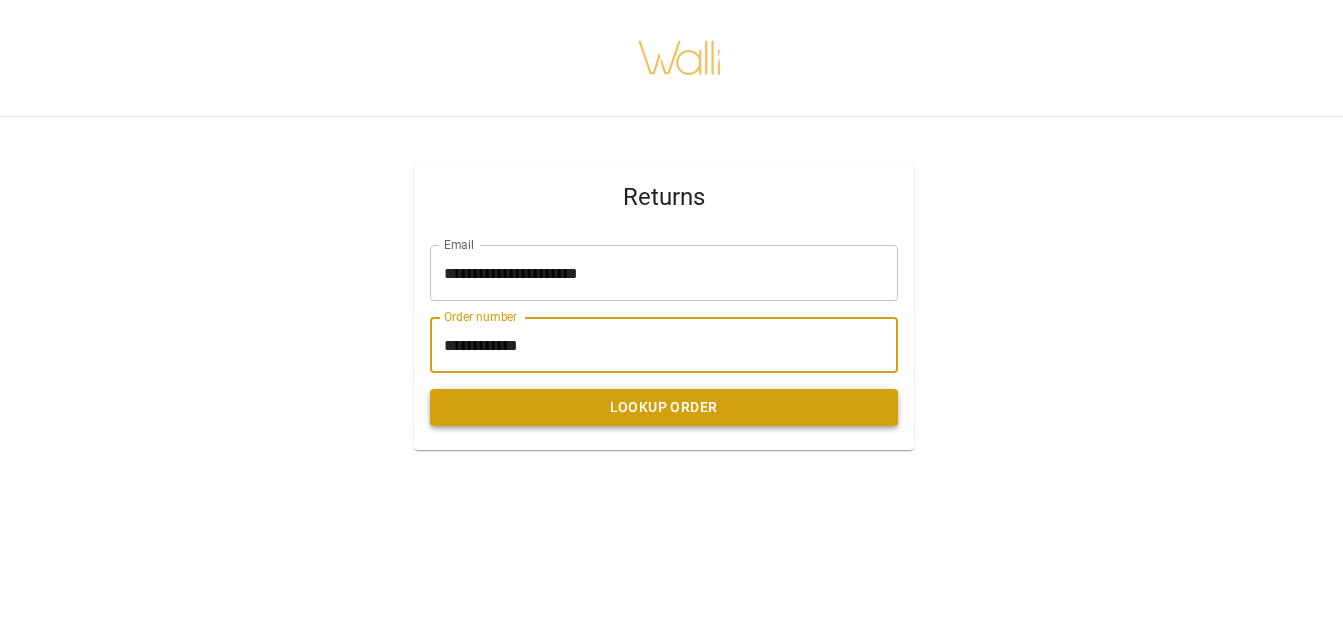 type on "[EMAIL]" 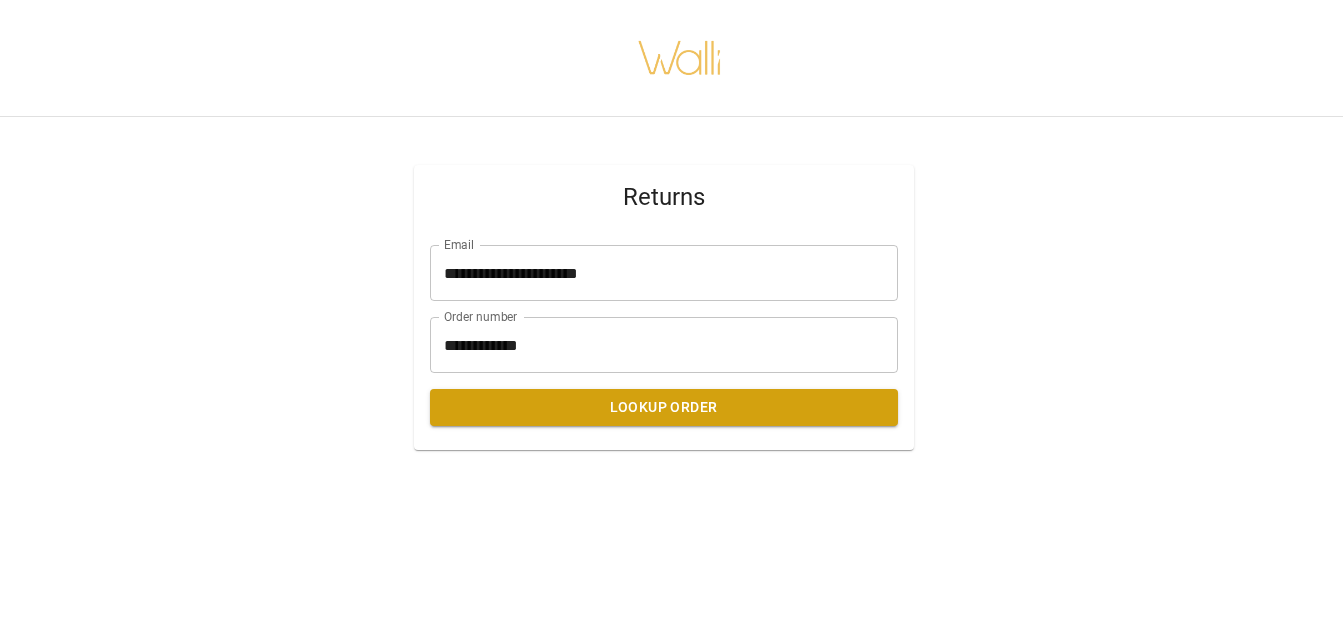 scroll, scrollTop: 0, scrollLeft: 0, axis: both 